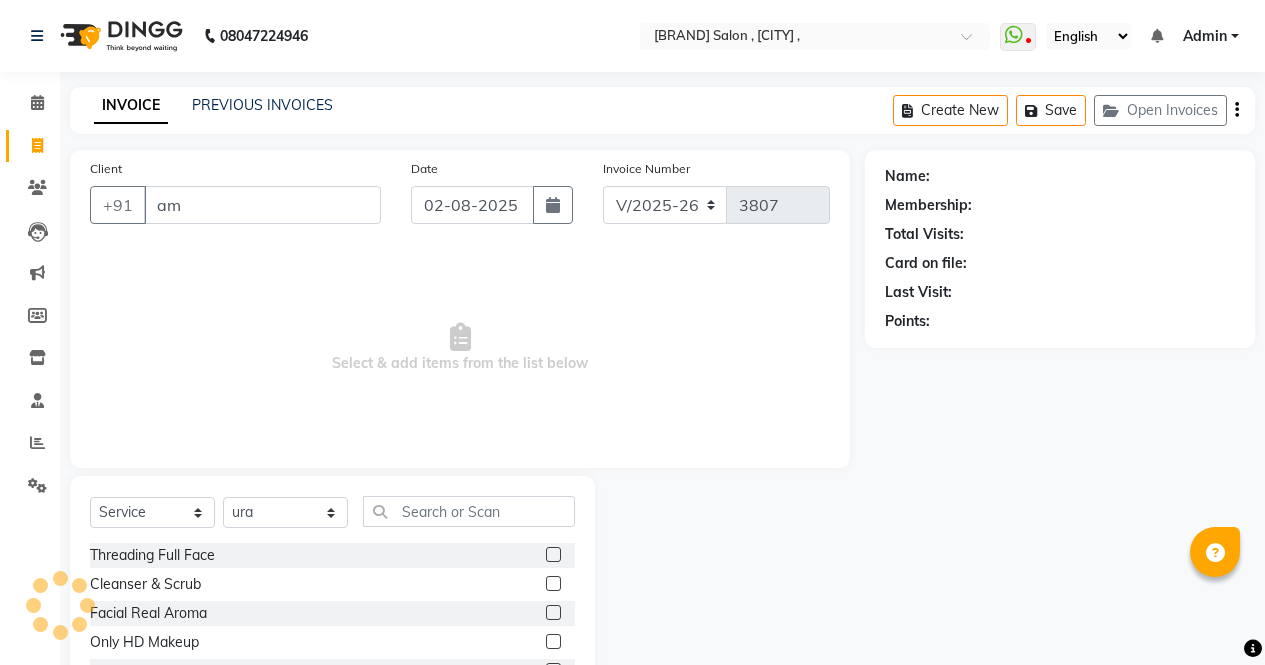 select on "6963" 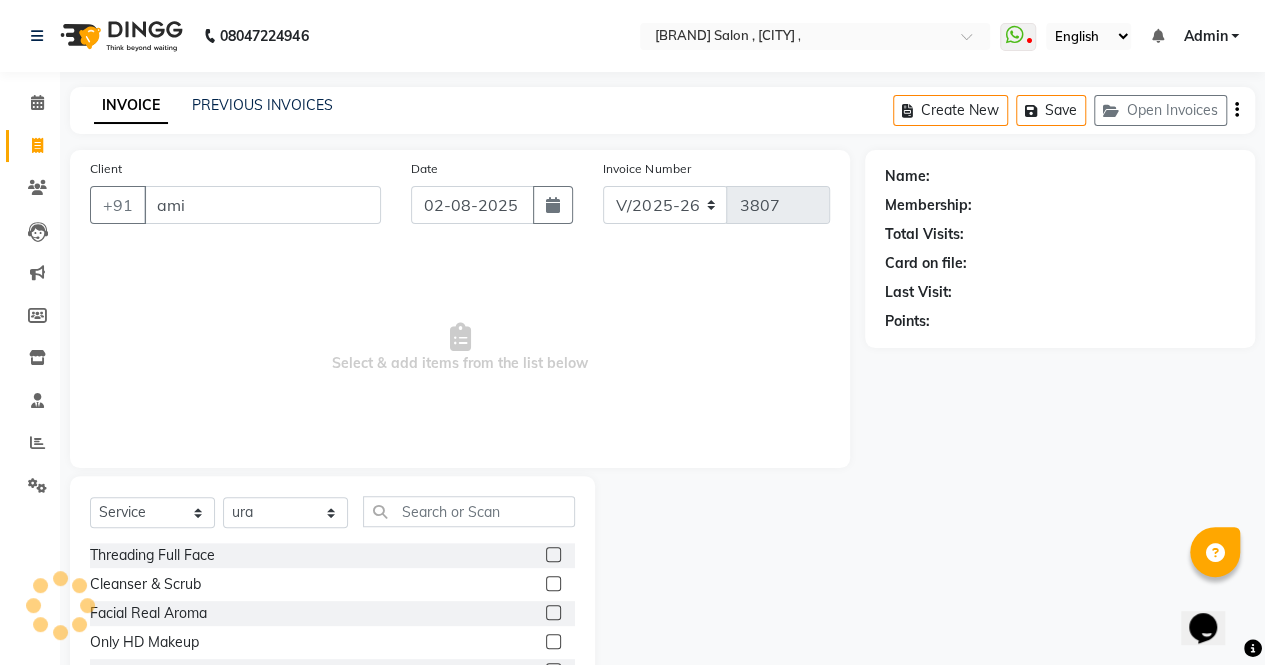 scroll, scrollTop: 0, scrollLeft: 0, axis: both 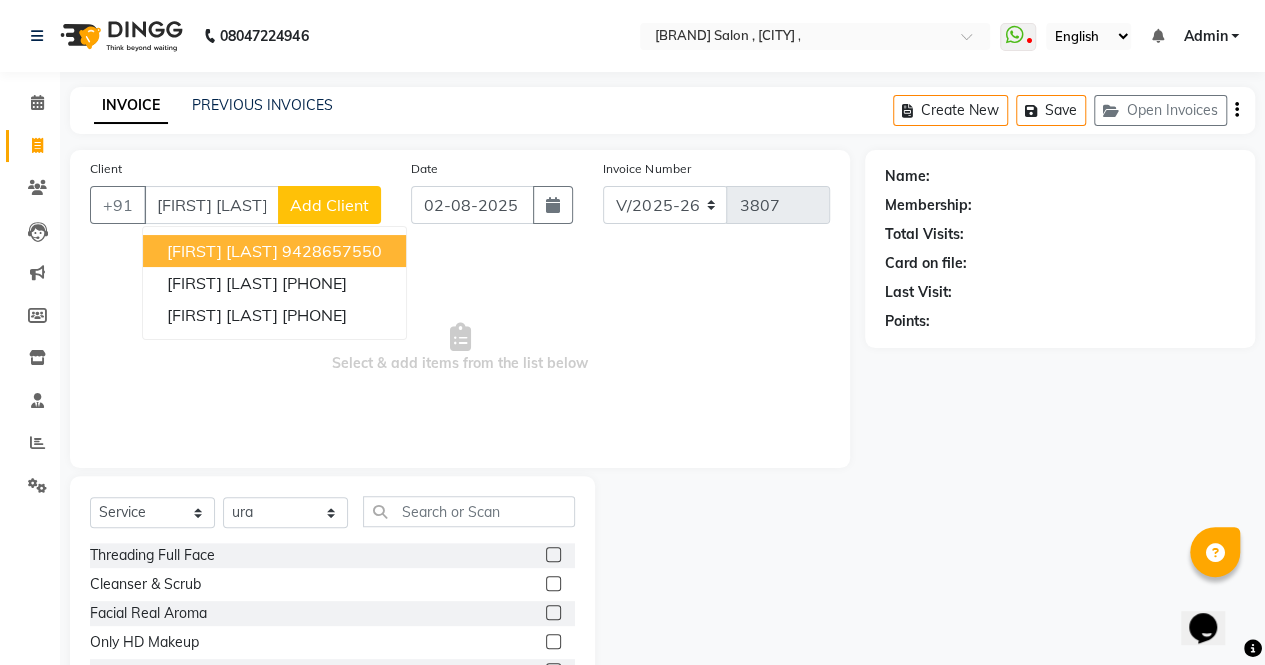 click on "9428657550" at bounding box center [332, 251] 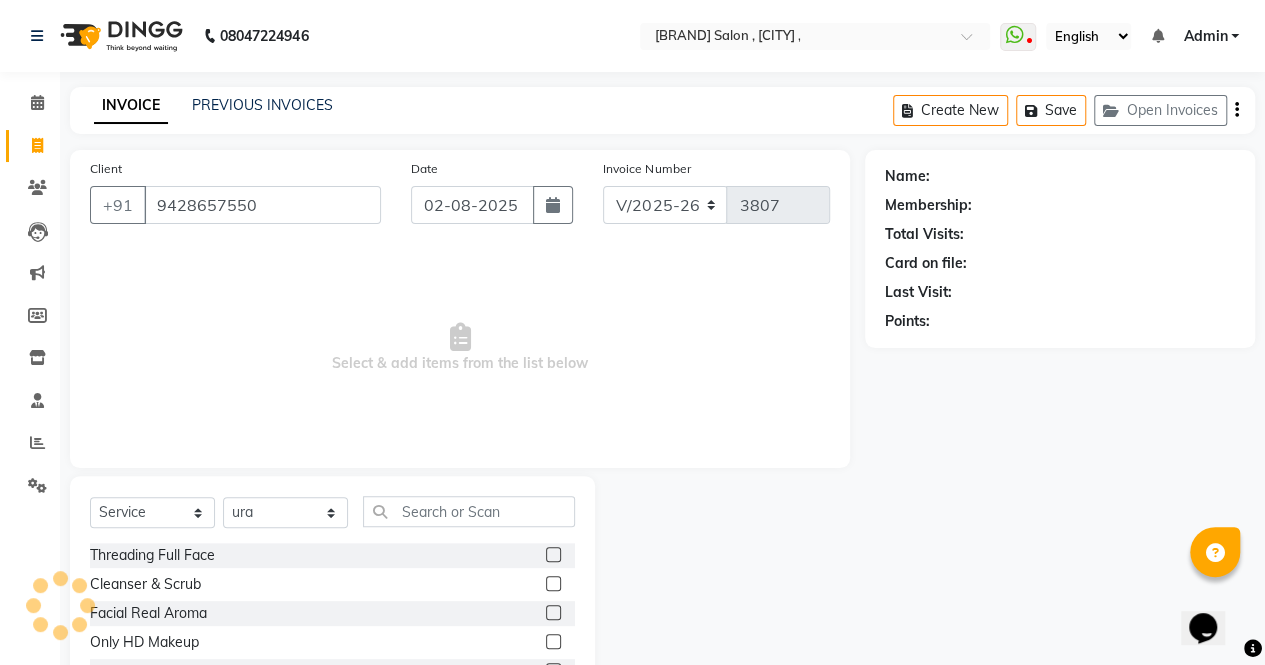 type on "9428657550" 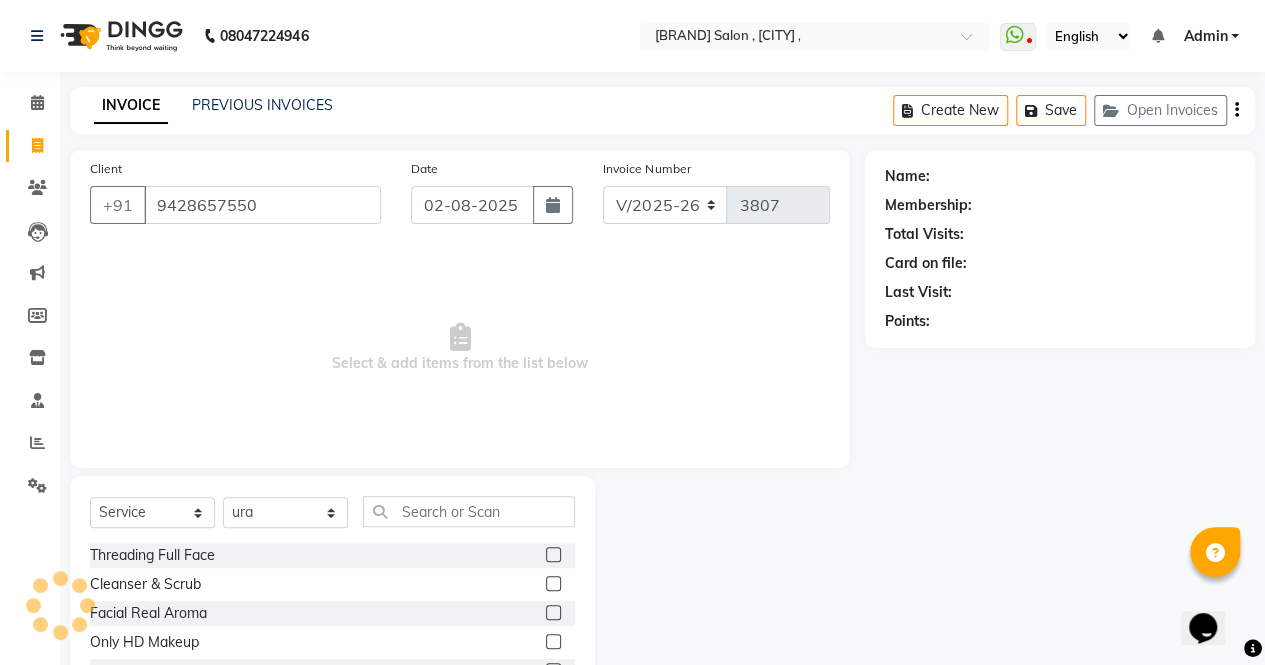 select on "1: Object" 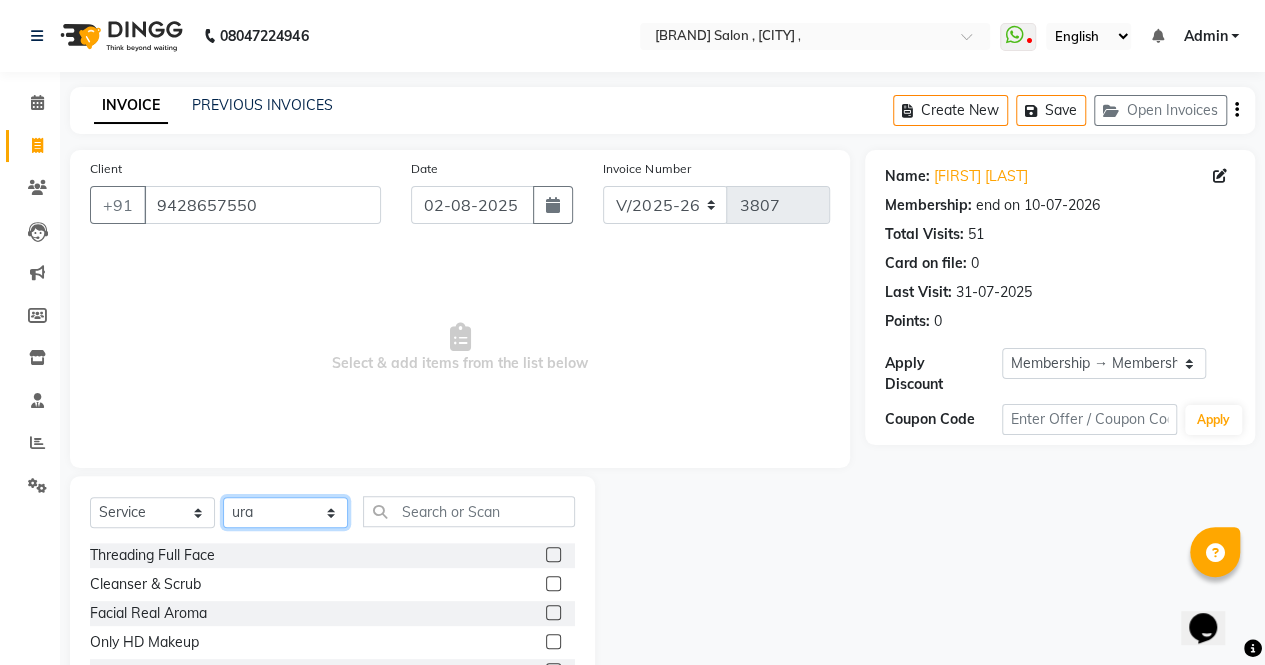 click on "Select Stylist [FIRST] [FIRST] [FIRST] [FIRST] [LAST] [FIRST] [FIRST] [FIRST] [FIRST] [FIRST] [FIRST] [FIRST] [FIRST]" 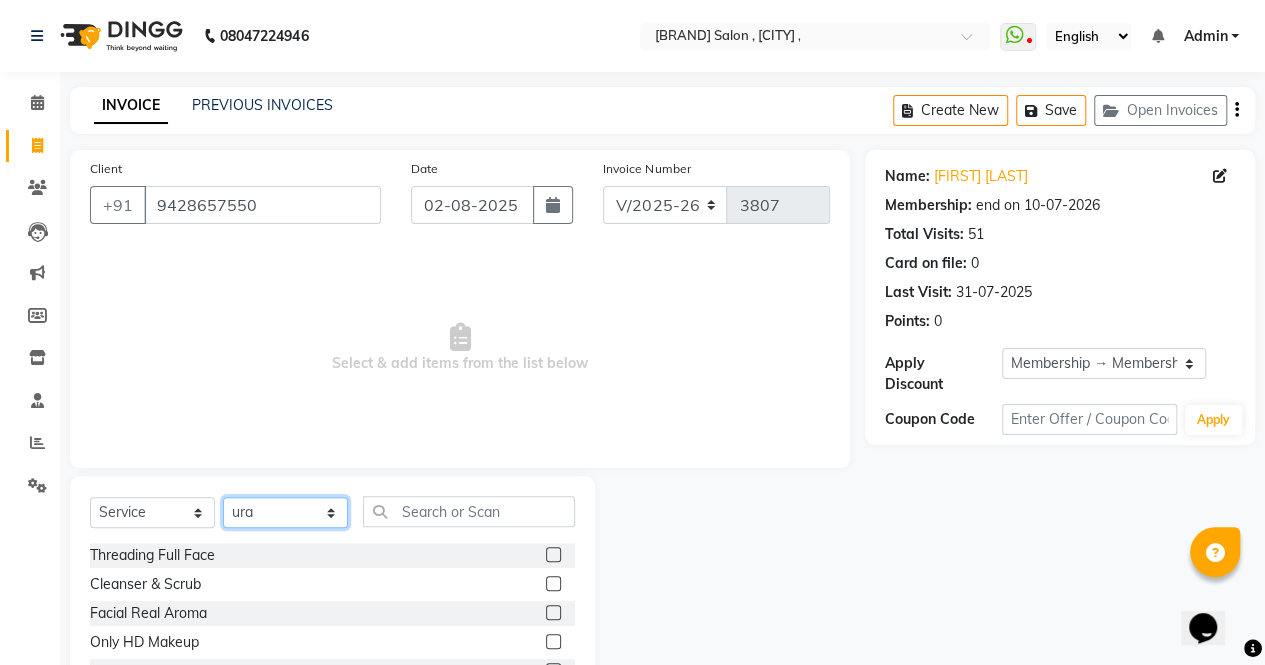 select on "82271" 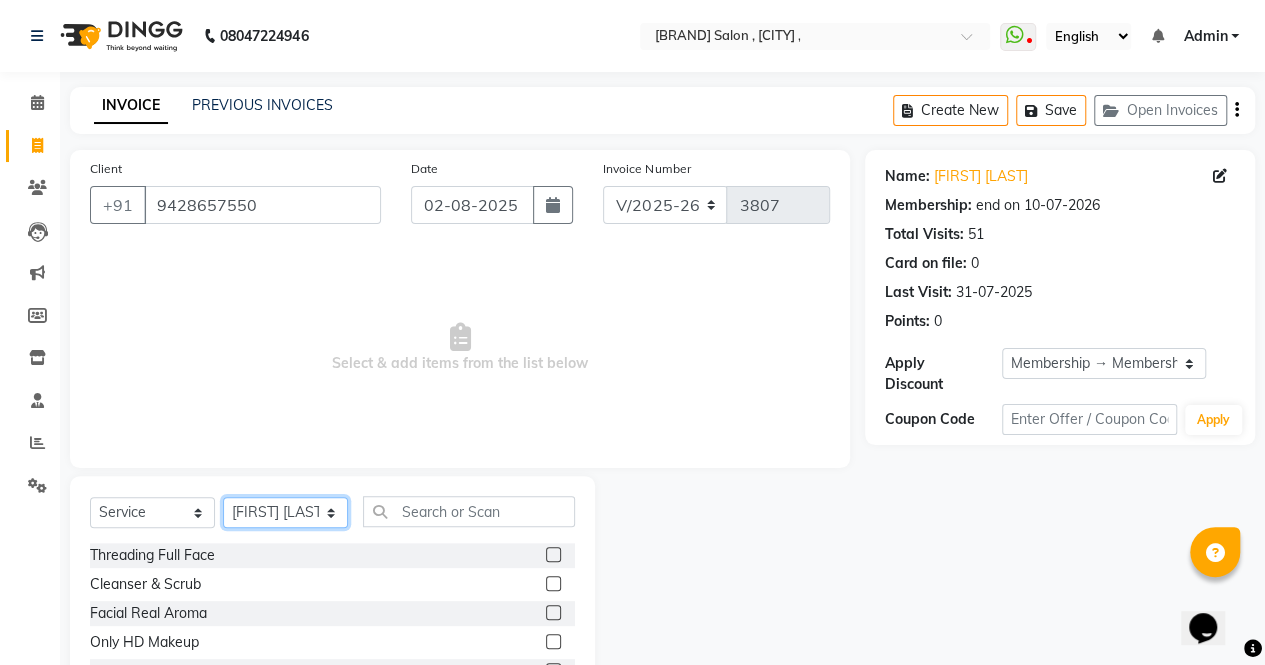 click on "Select Stylist [FIRST] [FIRST] [FIRST] [FIRST] [LAST] [FIRST] [FIRST] [FIRST] [FIRST] [FIRST] [FIRST] [FIRST] [FIRST]" 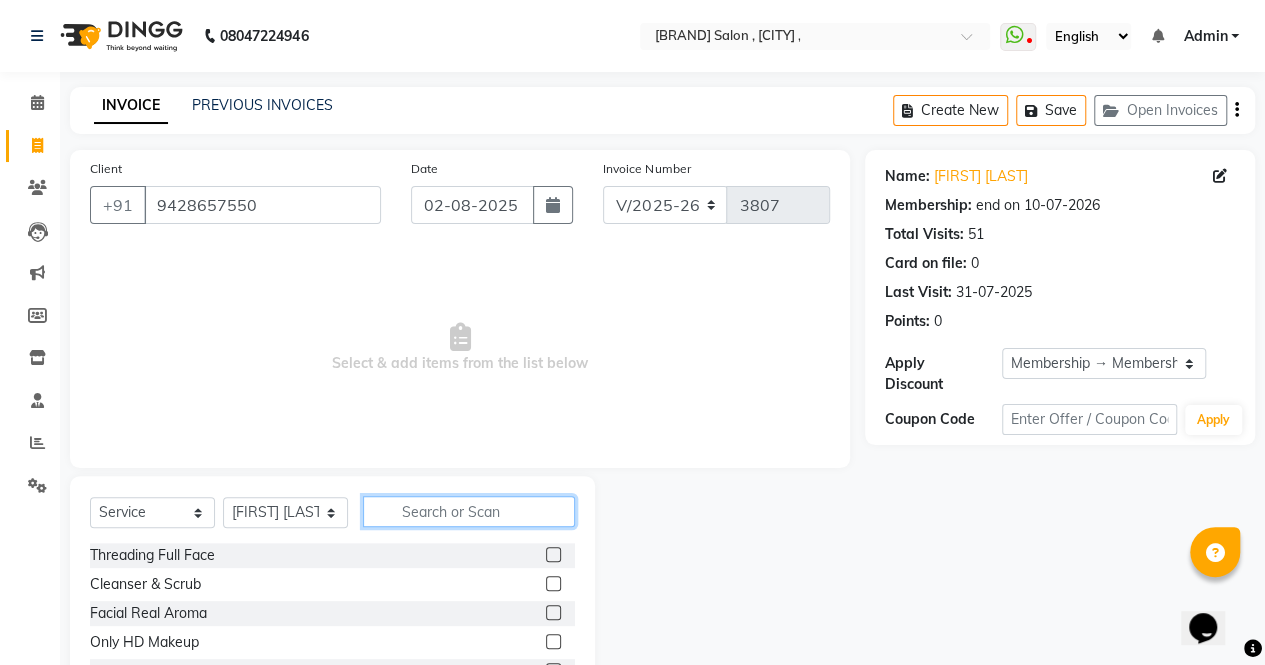 click 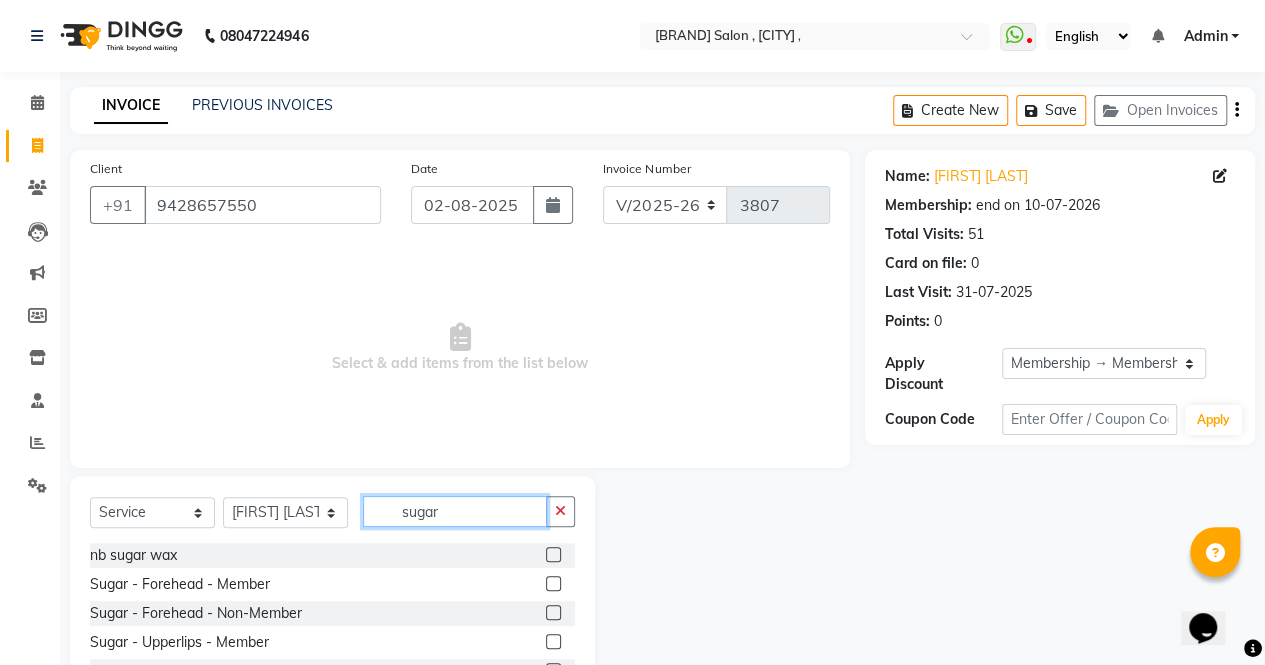scroll, scrollTop: 135, scrollLeft: 0, axis: vertical 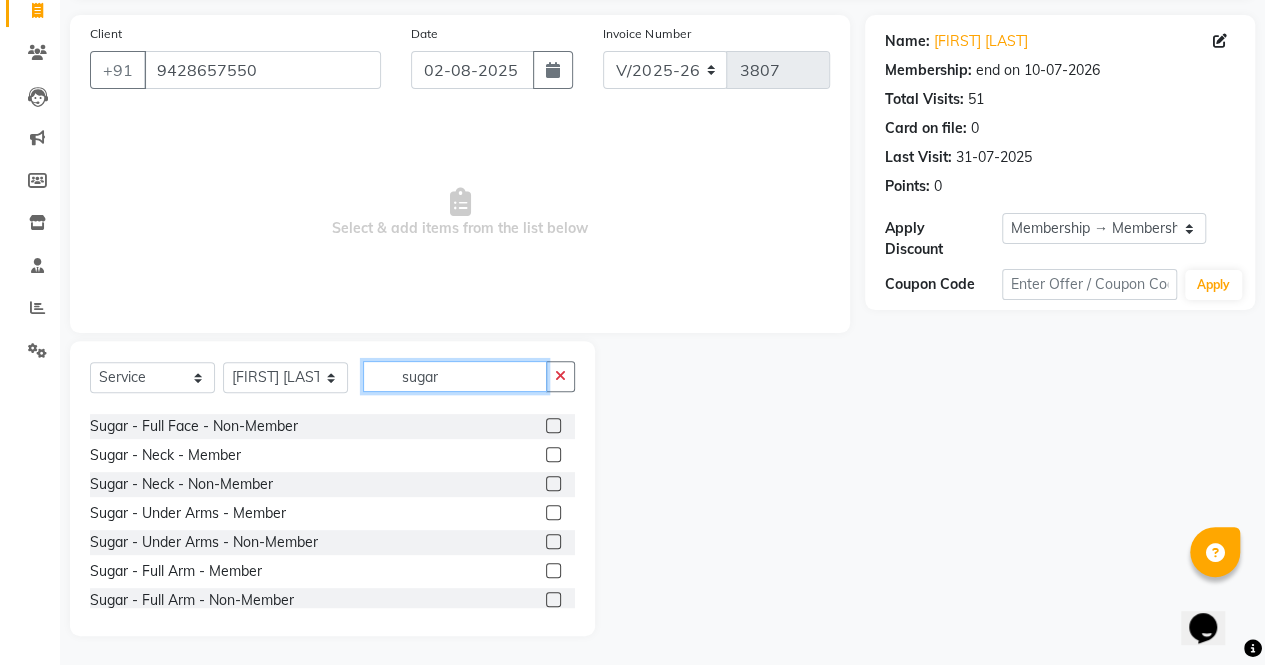 type on "sugar" 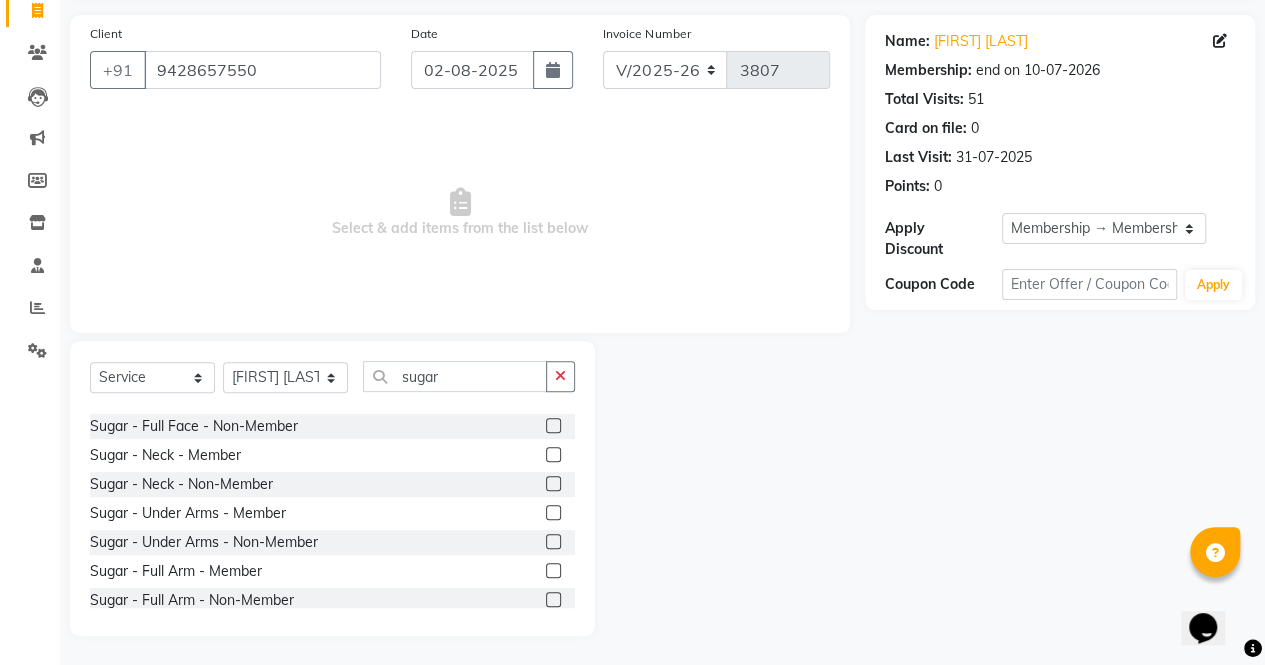 click 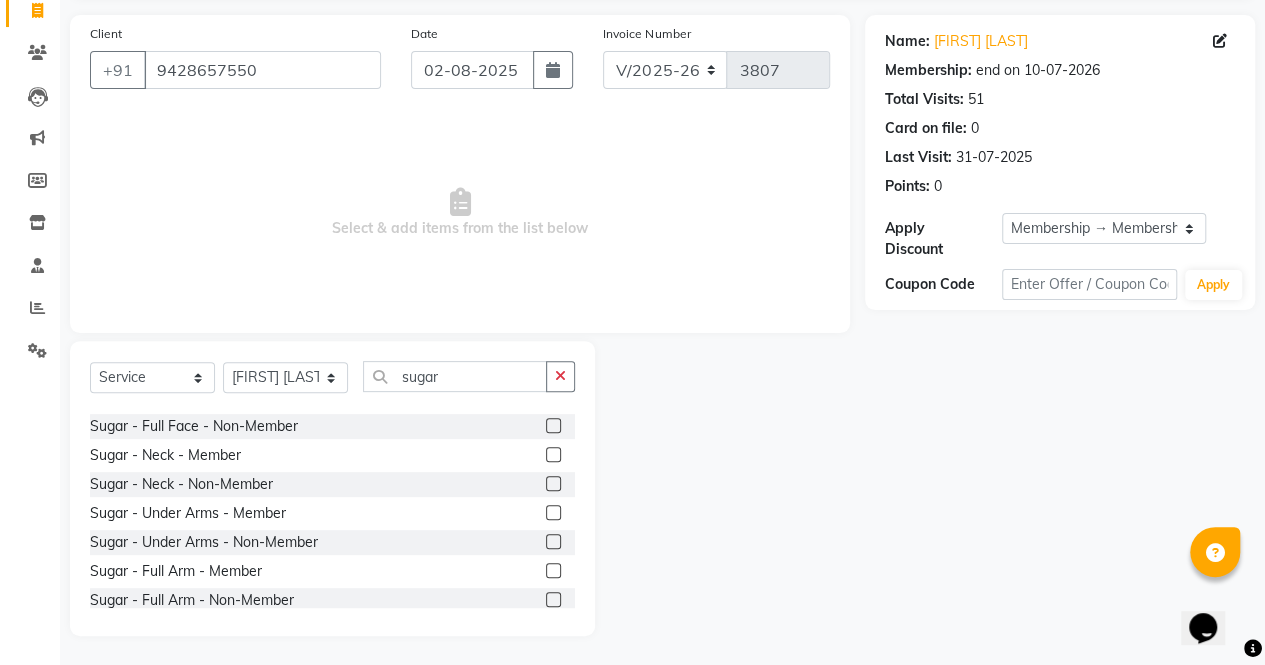 click at bounding box center [552, 513] 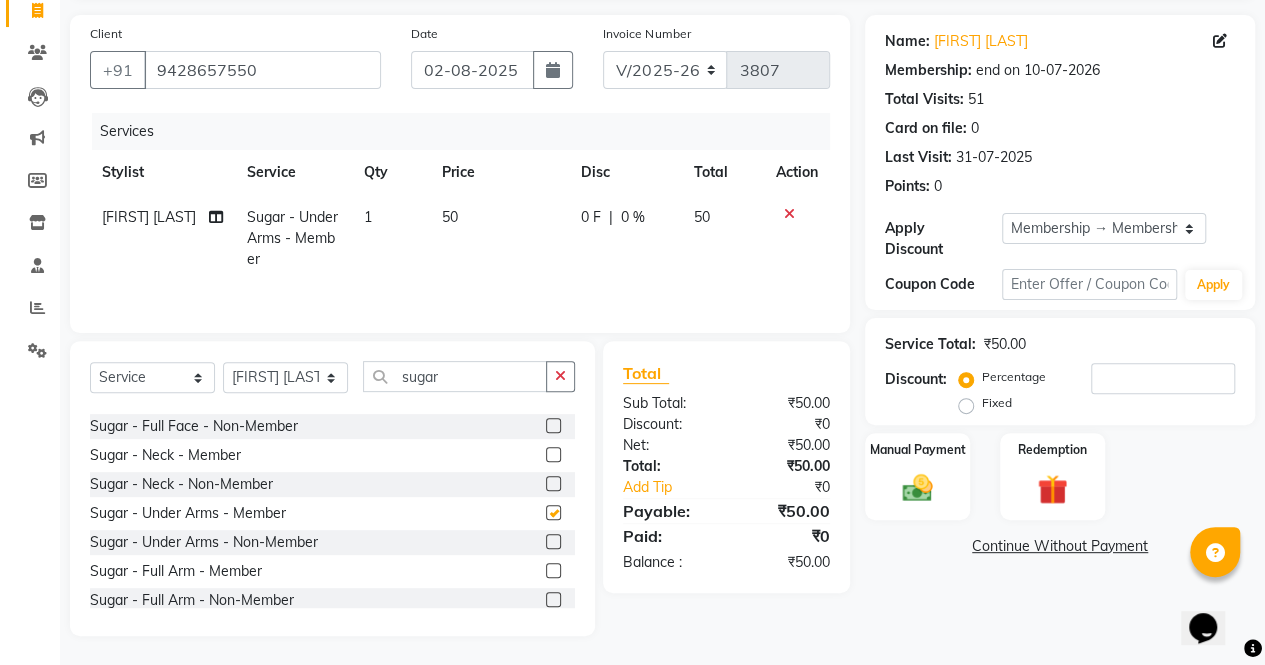 checkbox on "false" 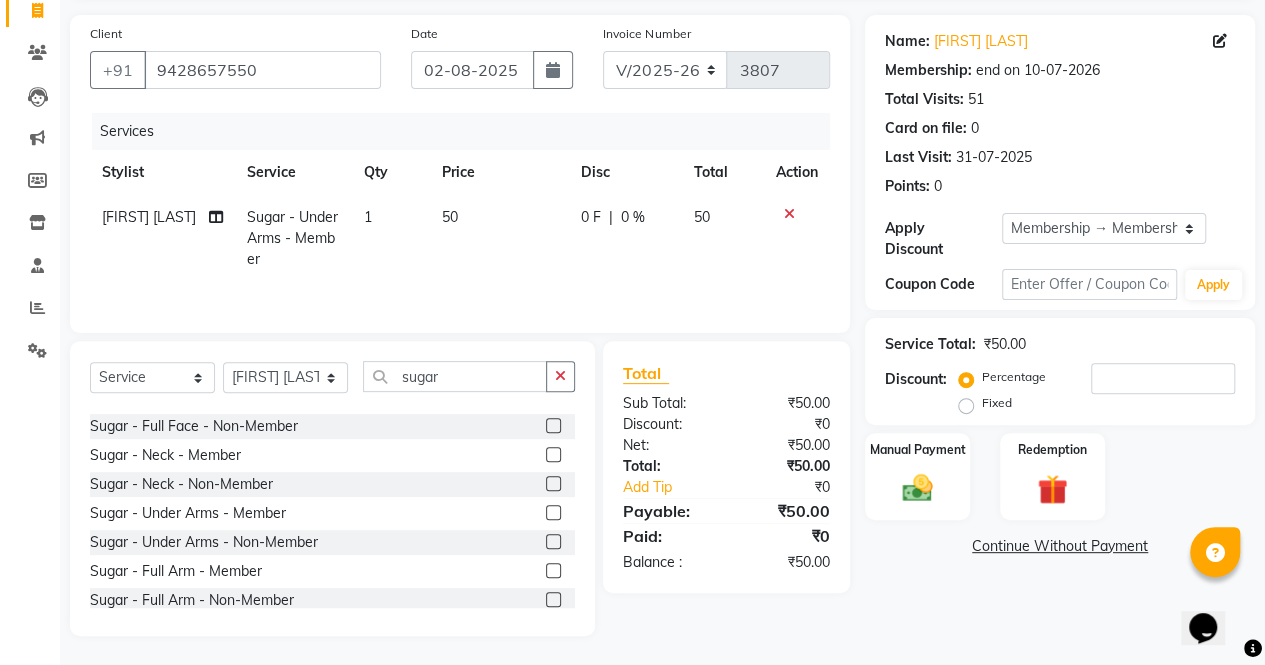 click 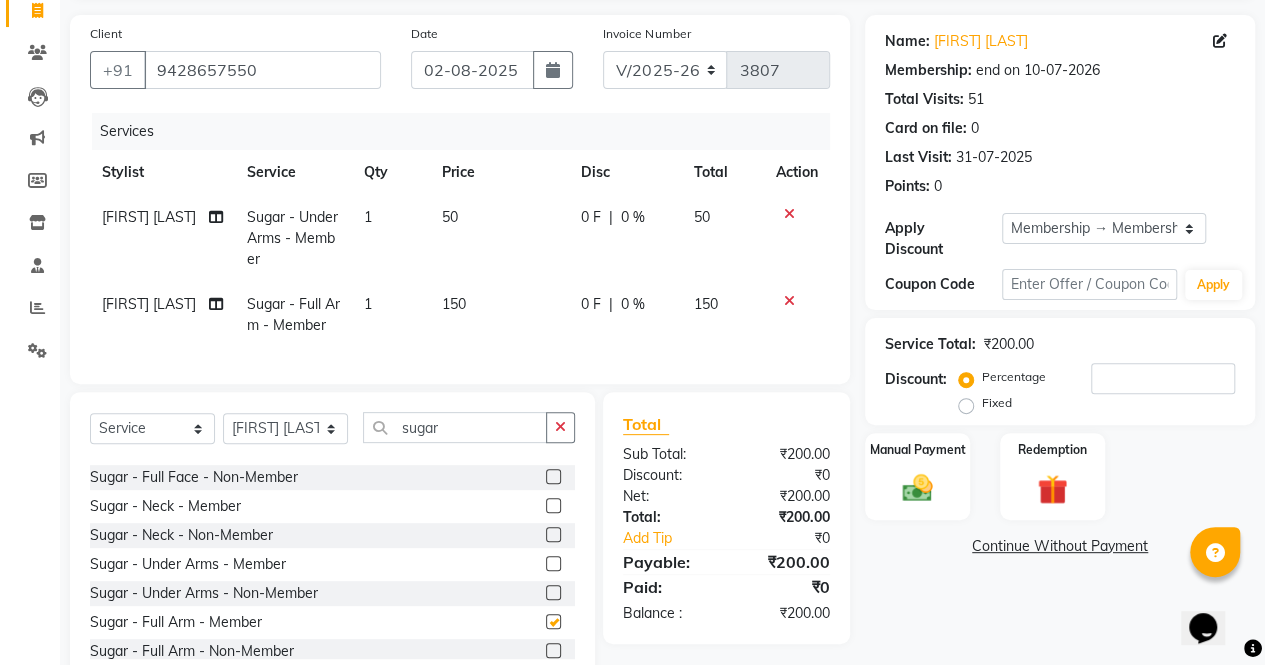 checkbox on "false" 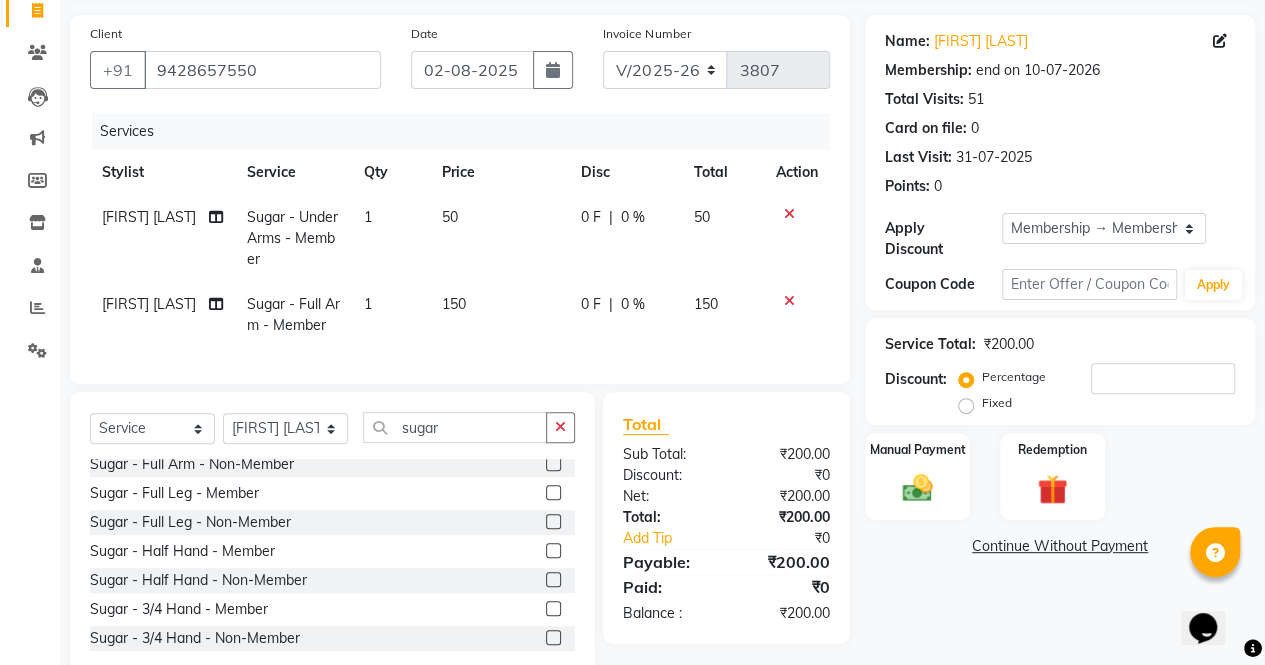 scroll, scrollTop: 600, scrollLeft: 0, axis: vertical 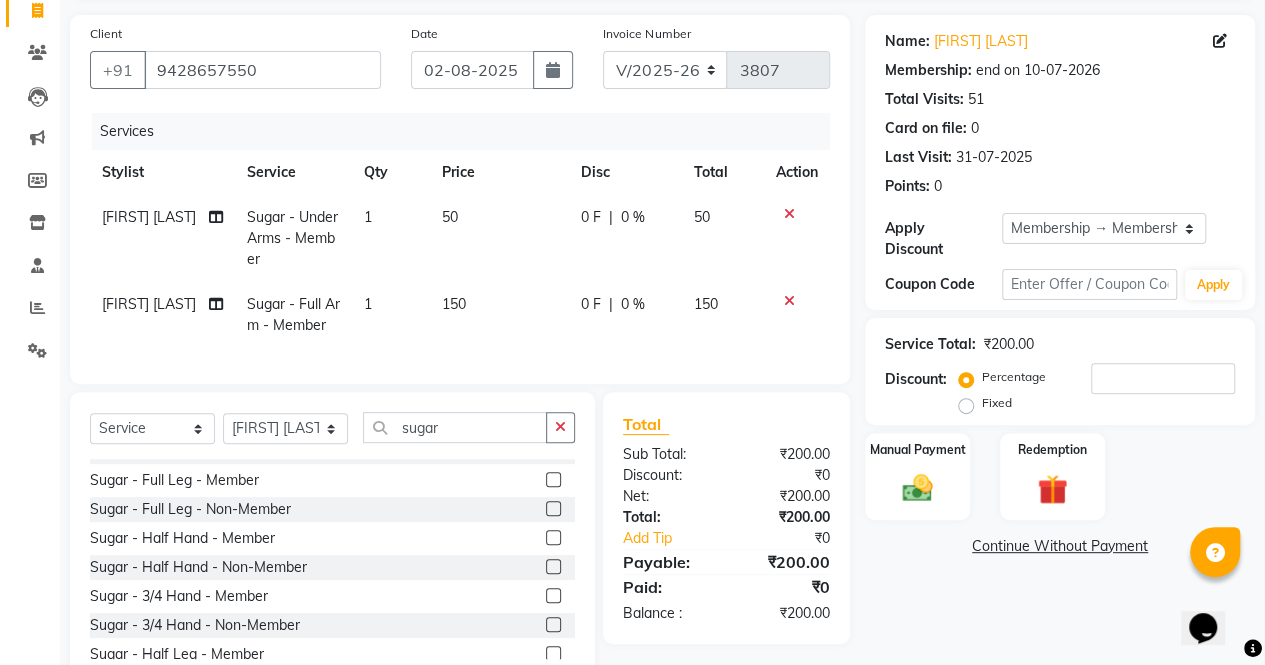 click 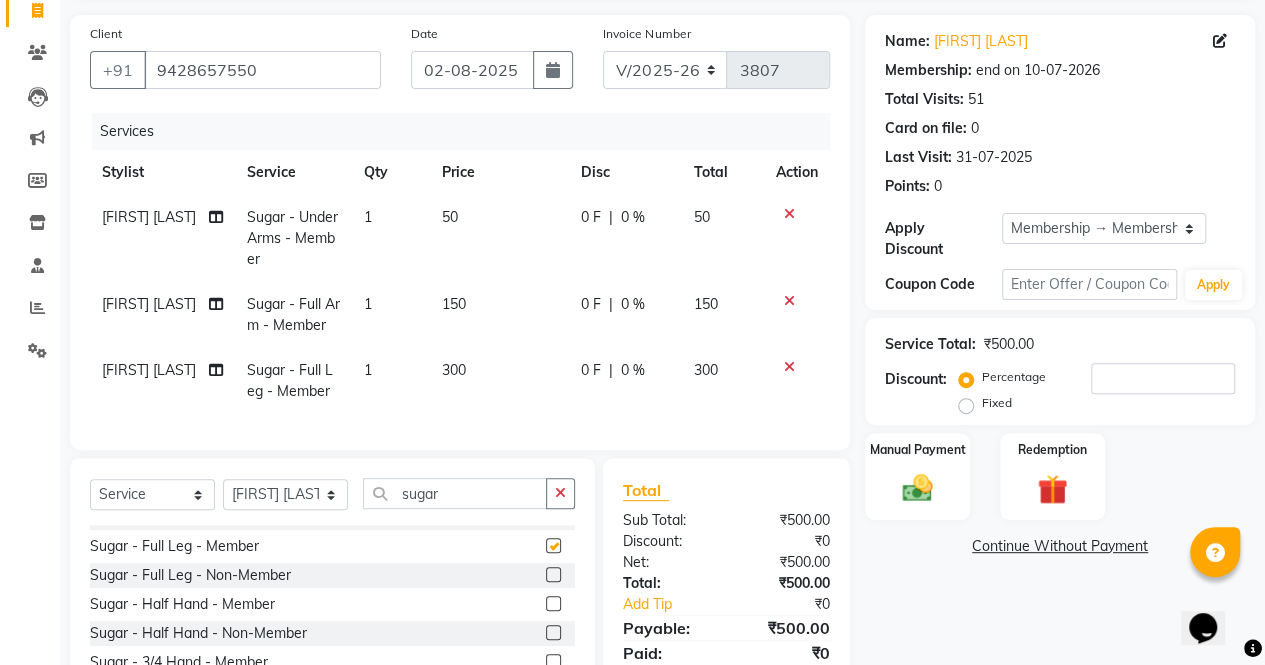 checkbox on "false" 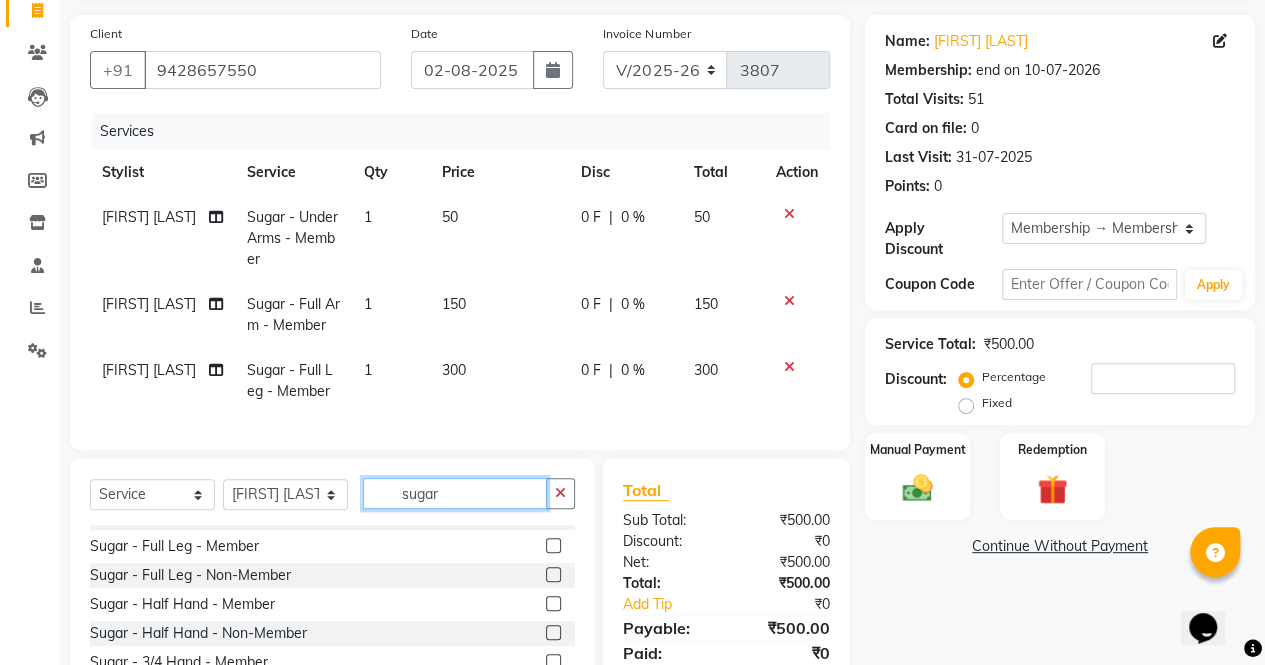 click on "sugar" 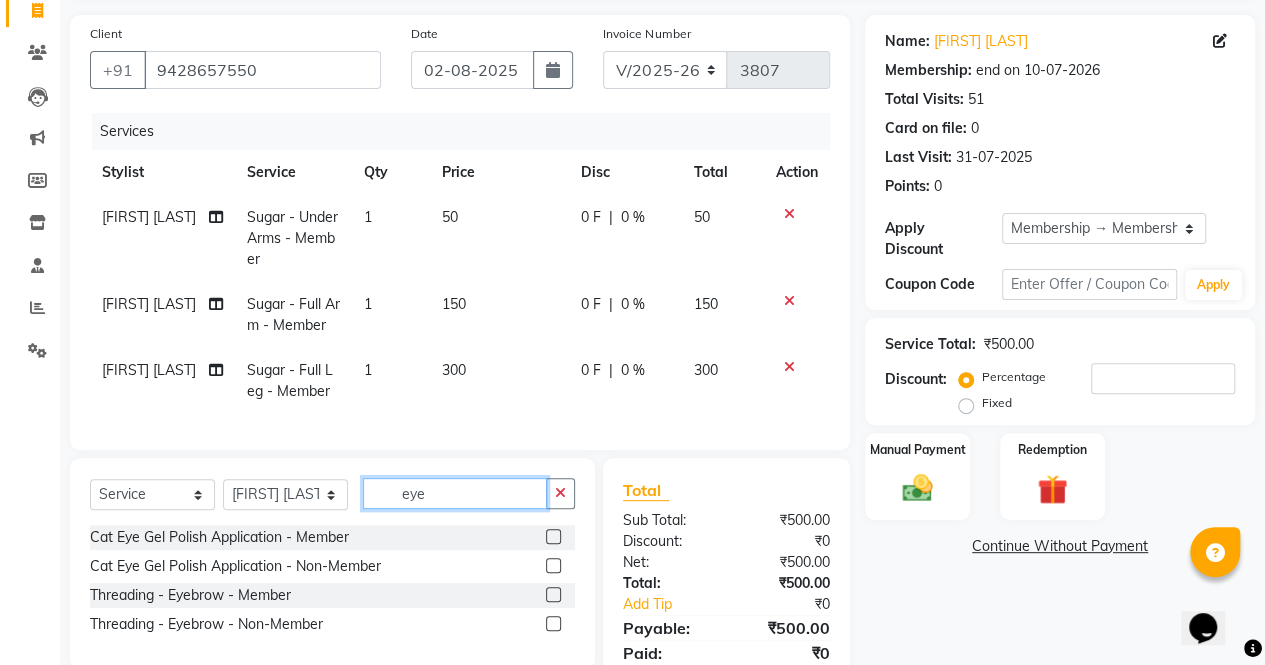 scroll, scrollTop: 0, scrollLeft: 0, axis: both 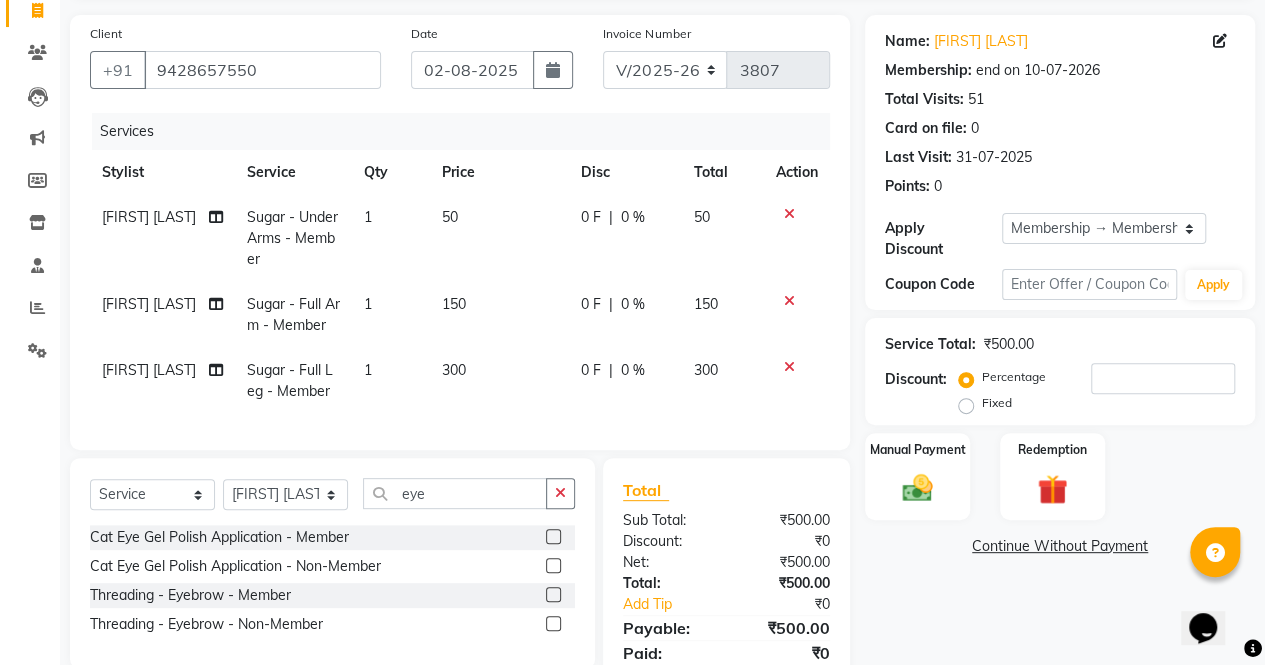 click 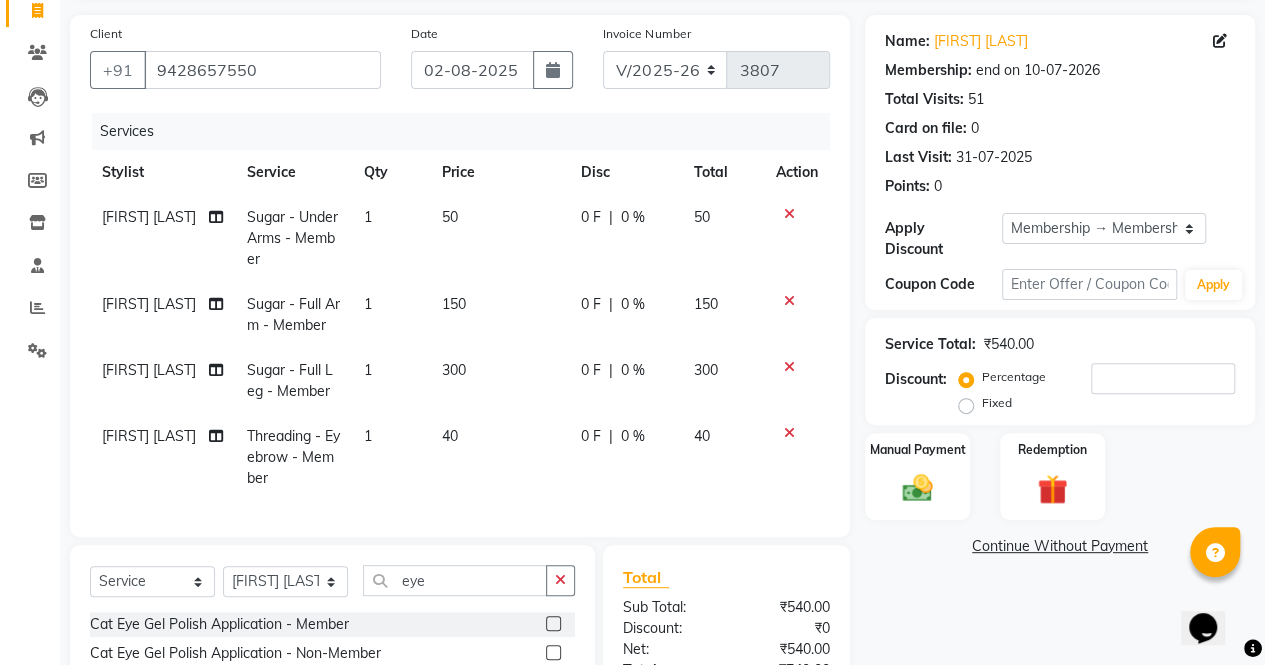 checkbox on "false" 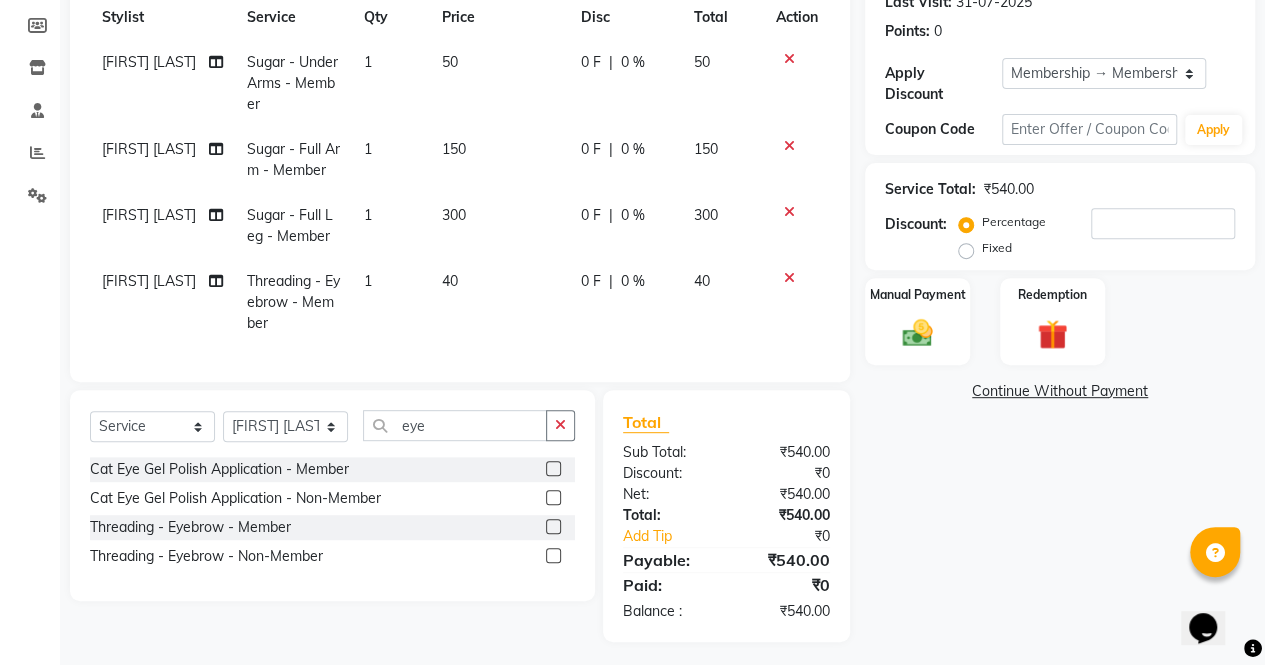 scroll, scrollTop: 310, scrollLeft: 0, axis: vertical 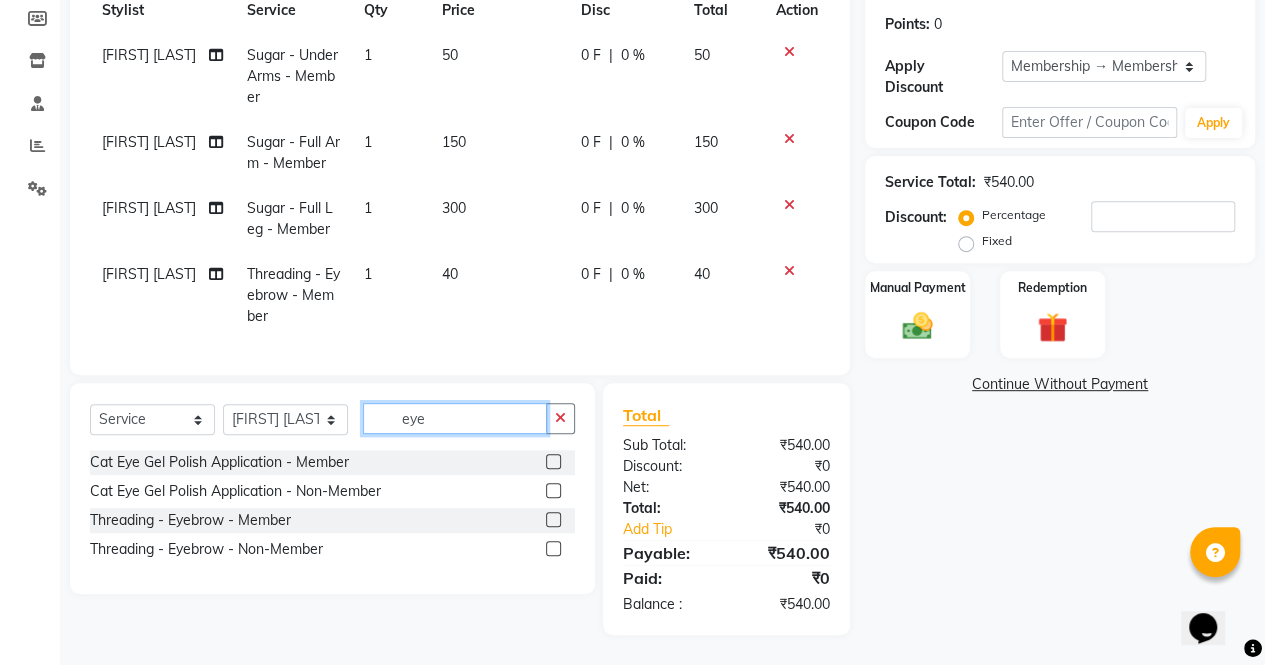 click on "eye" 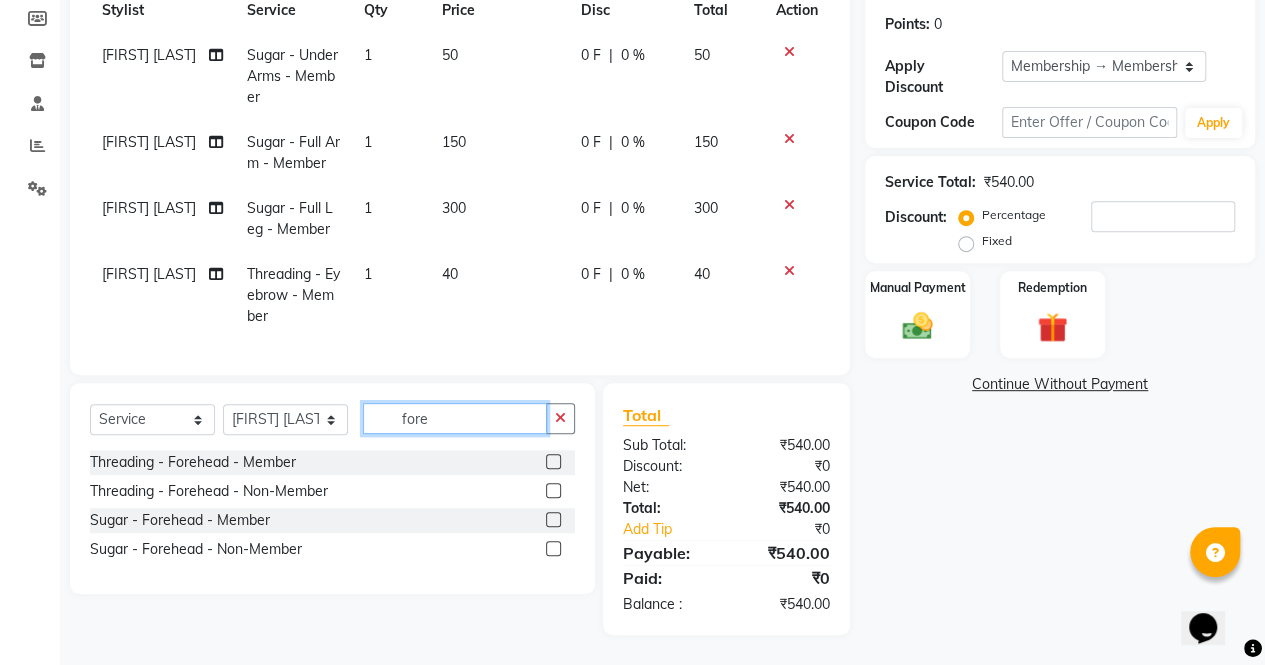 type on "fore" 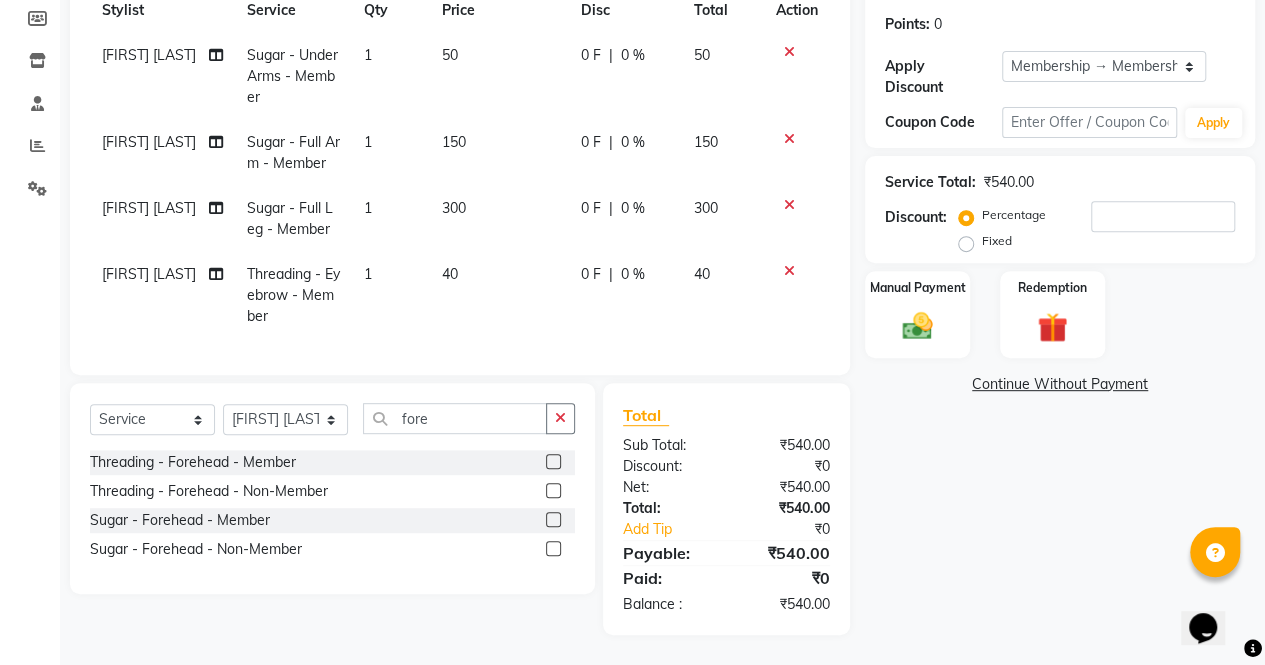 click 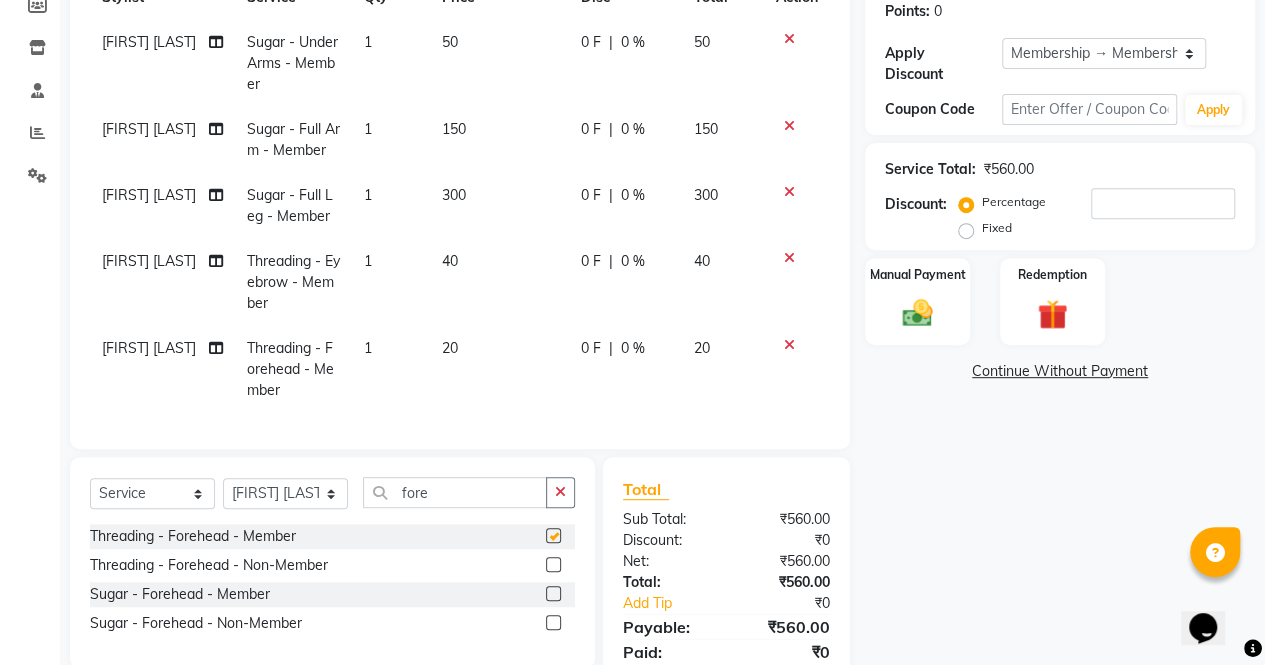 checkbox on "false" 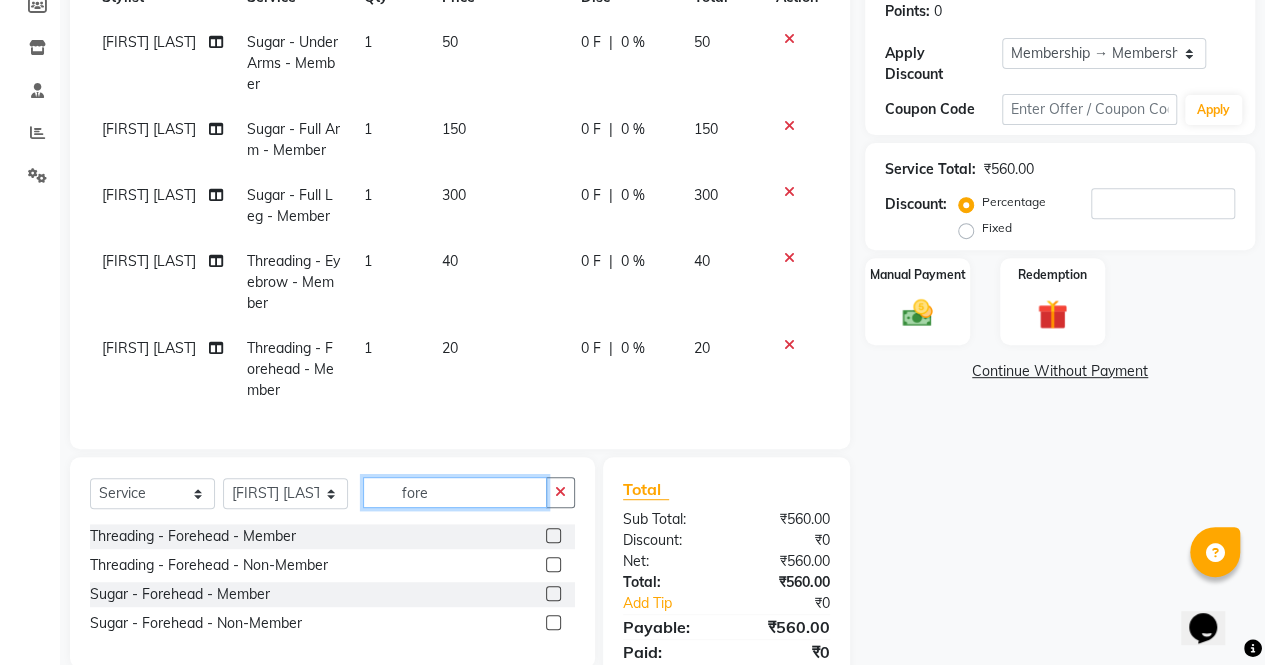 click on "fore" 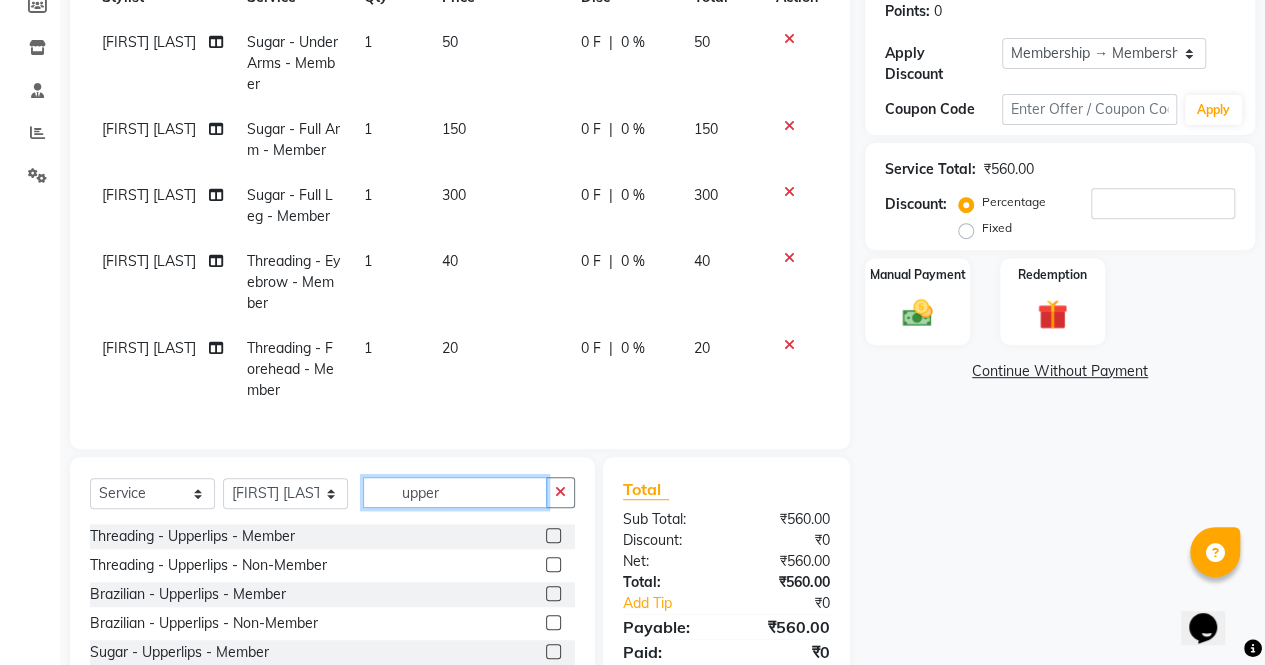 type on "upper" 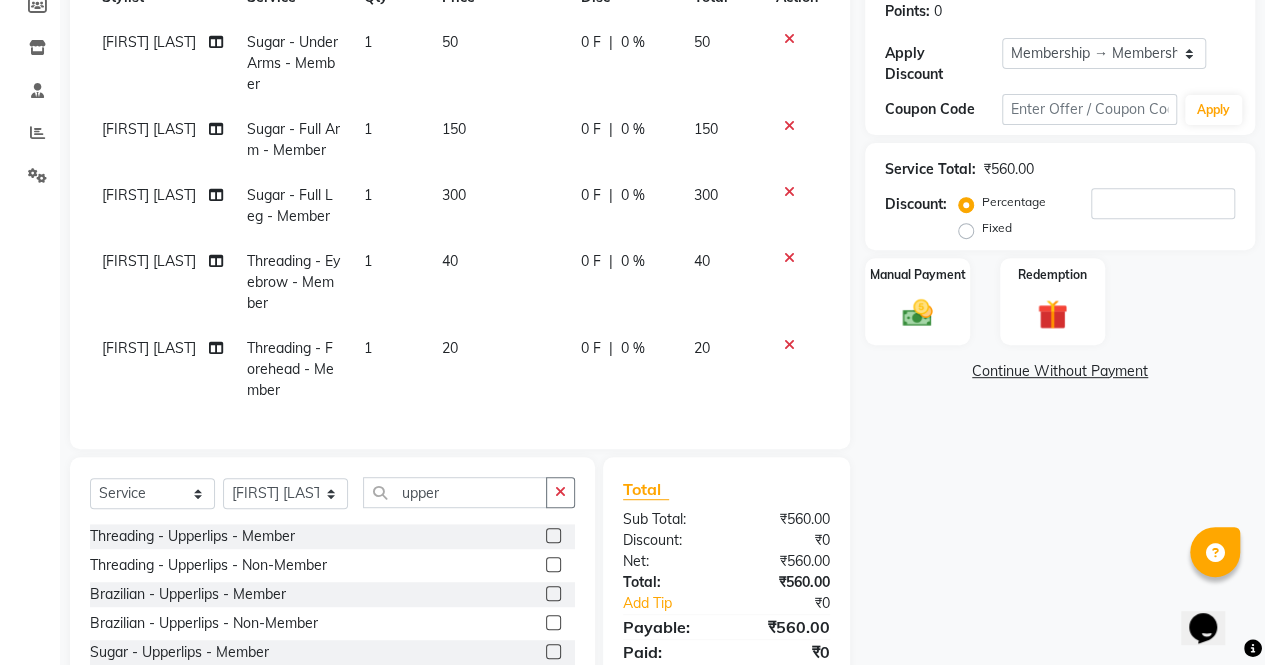 click 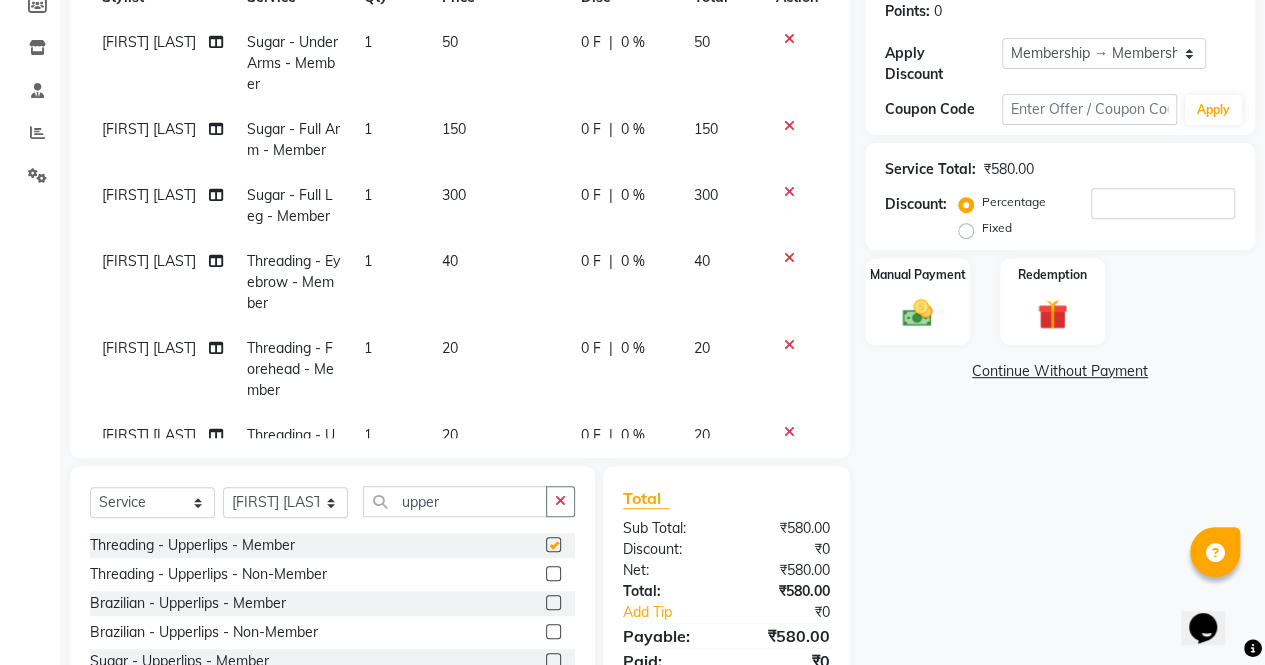 checkbox on "false" 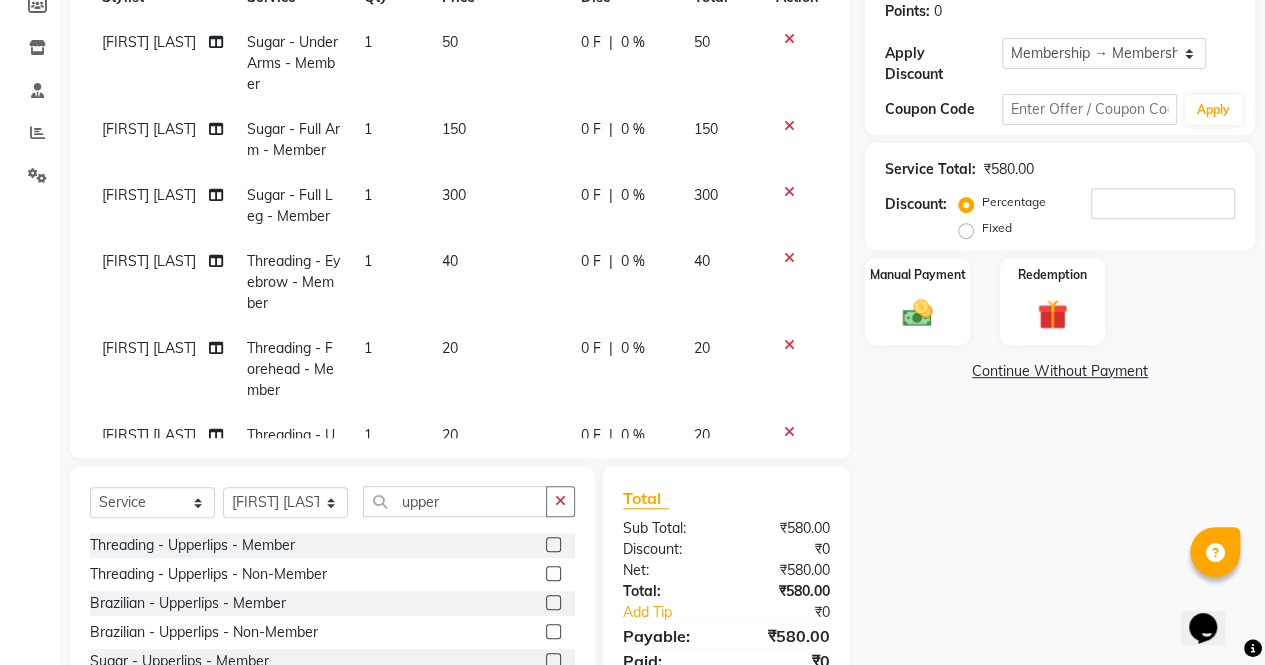 scroll, scrollTop: 93, scrollLeft: 0, axis: vertical 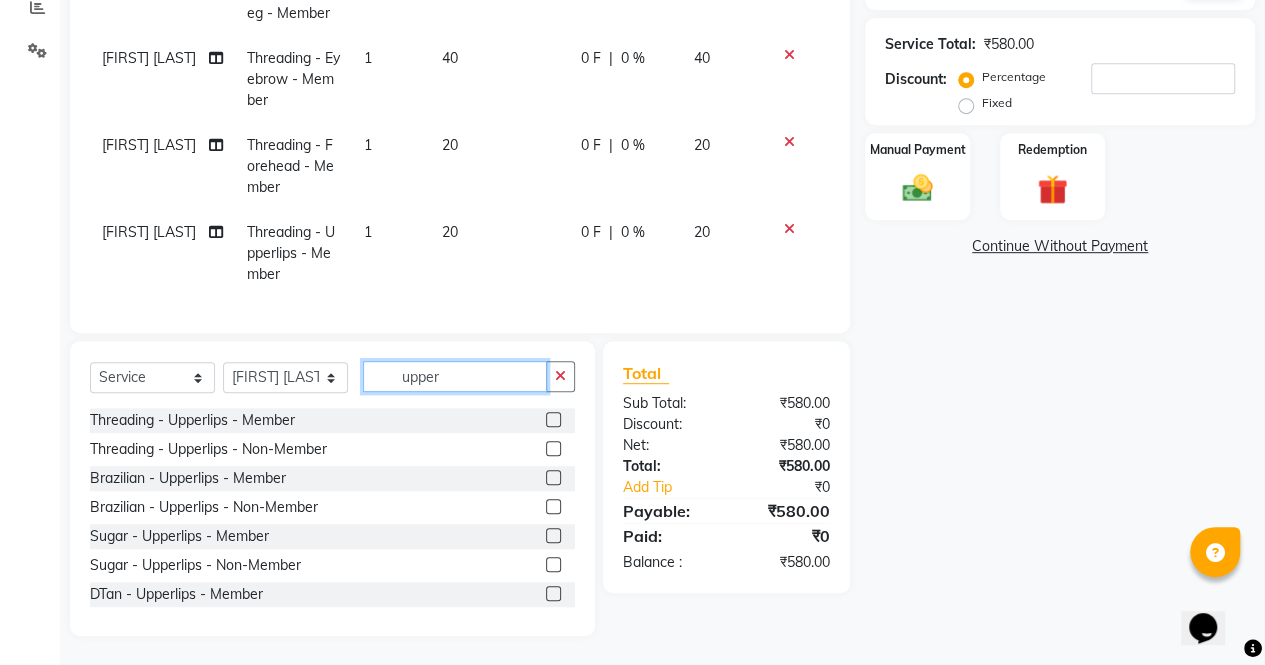 click on "upper" 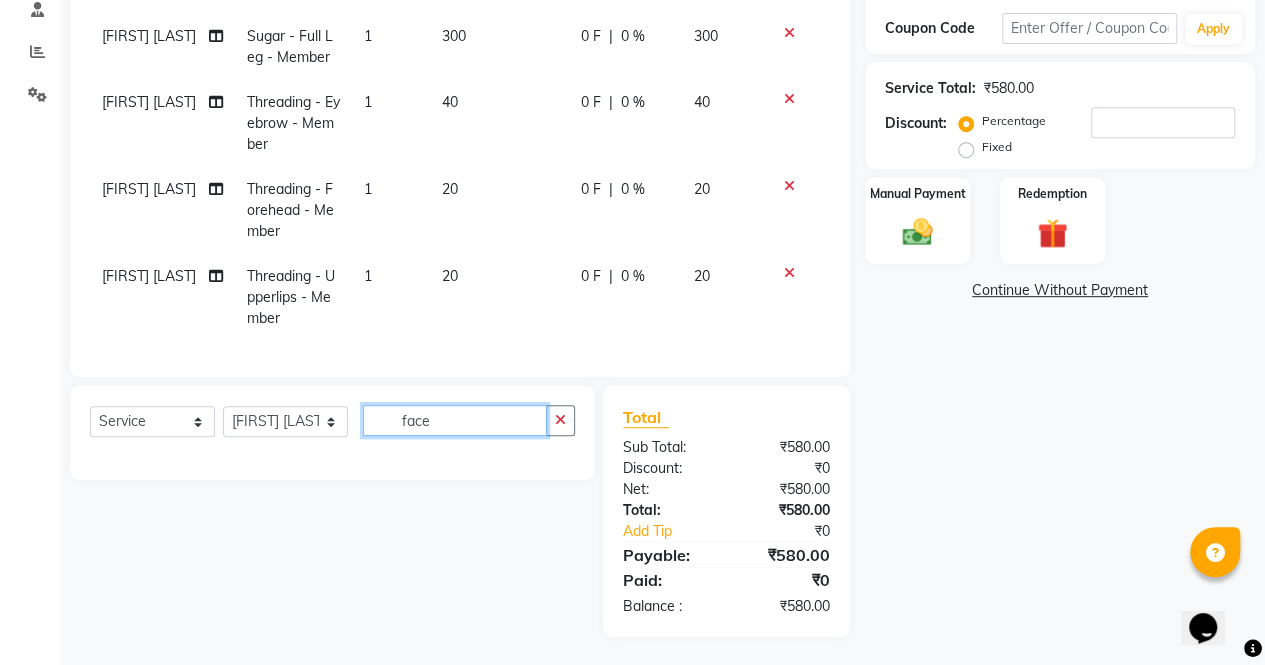 scroll, scrollTop: 435, scrollLeft: 0, axis: vertical 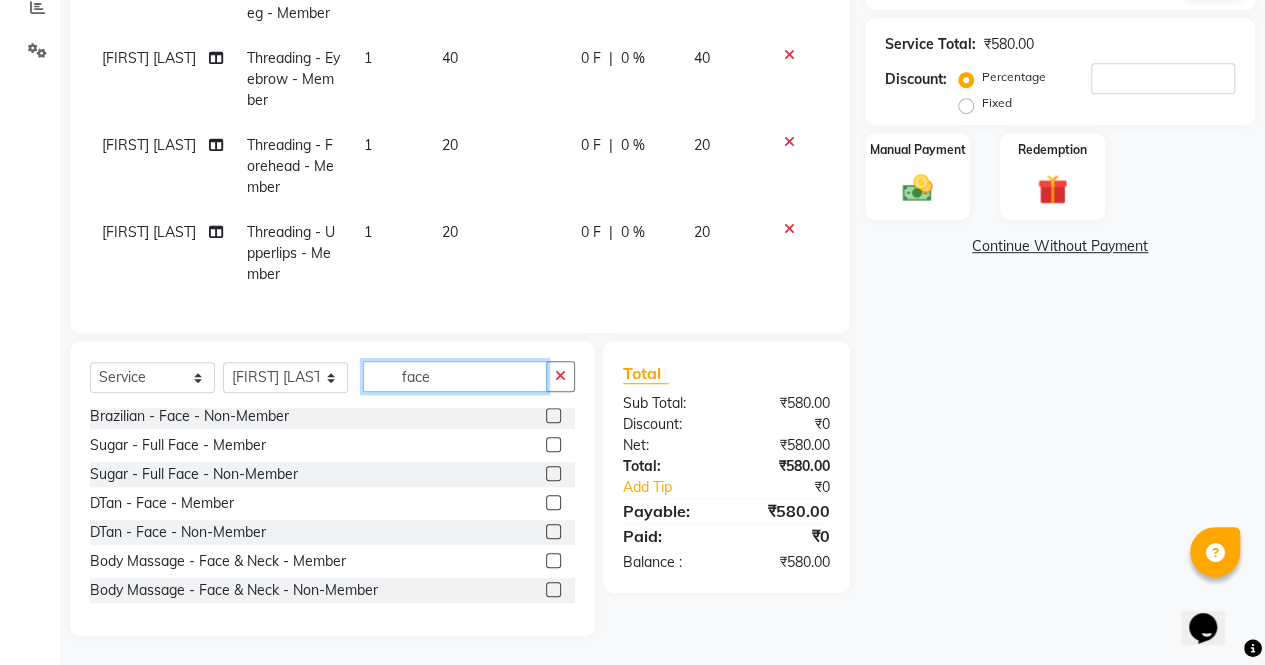 type on "face" 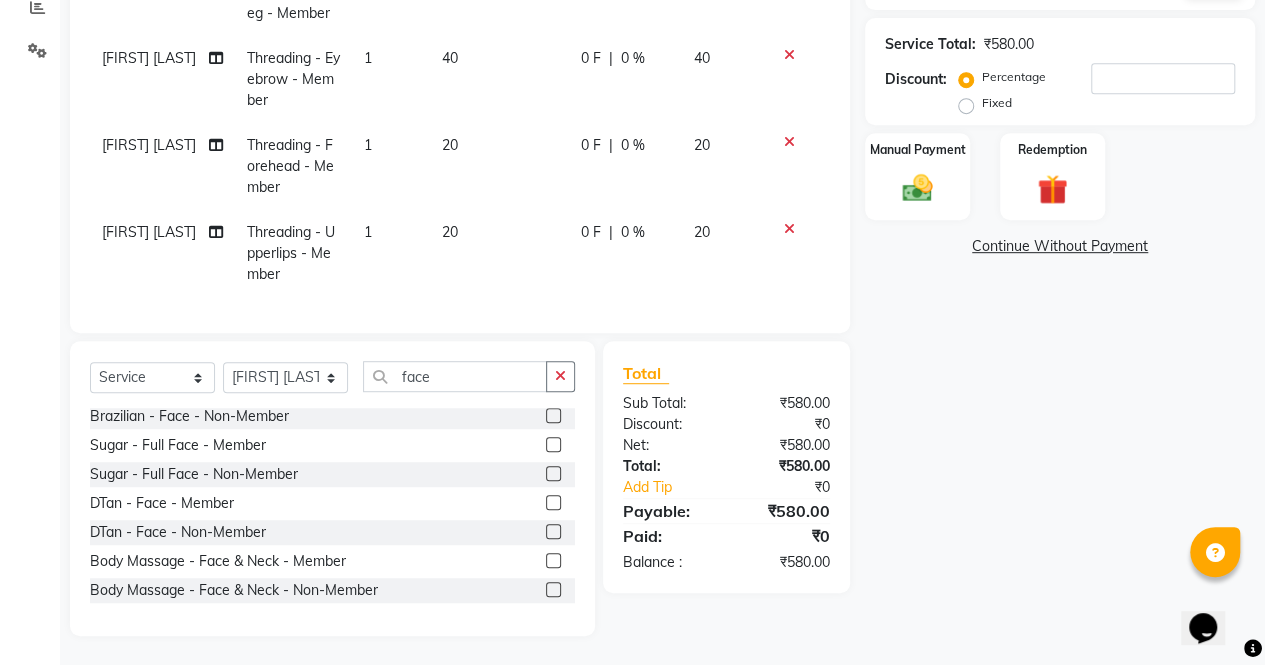 click 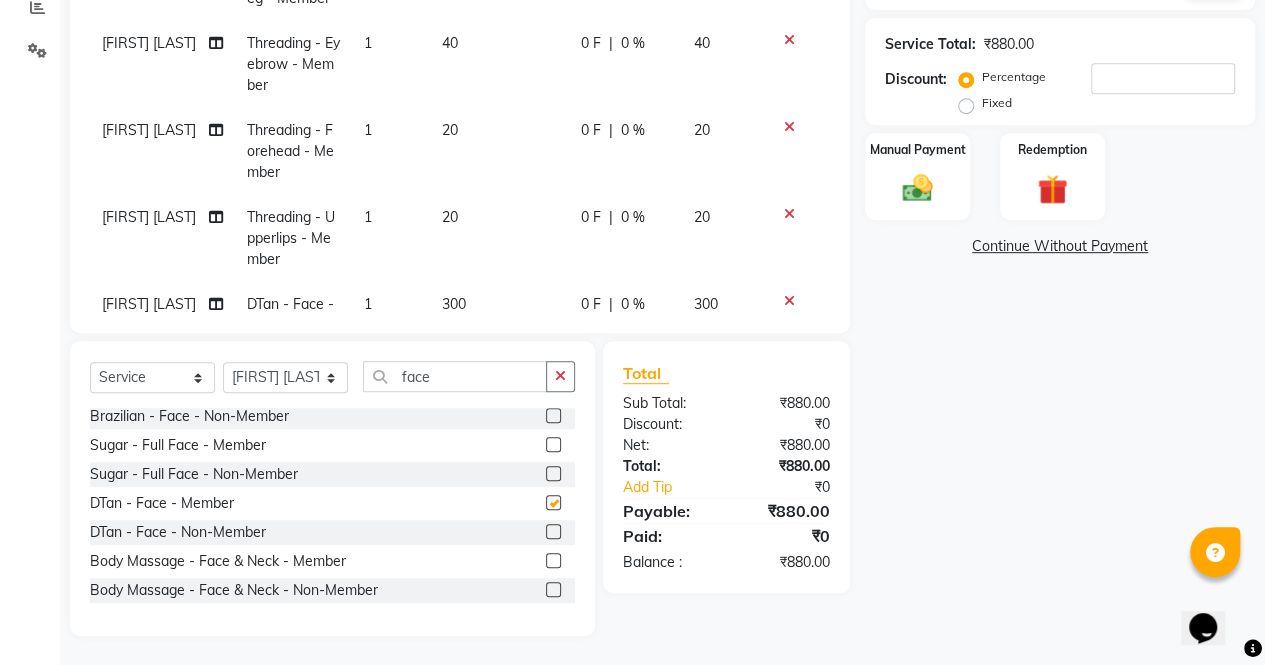 checkbox on "false" 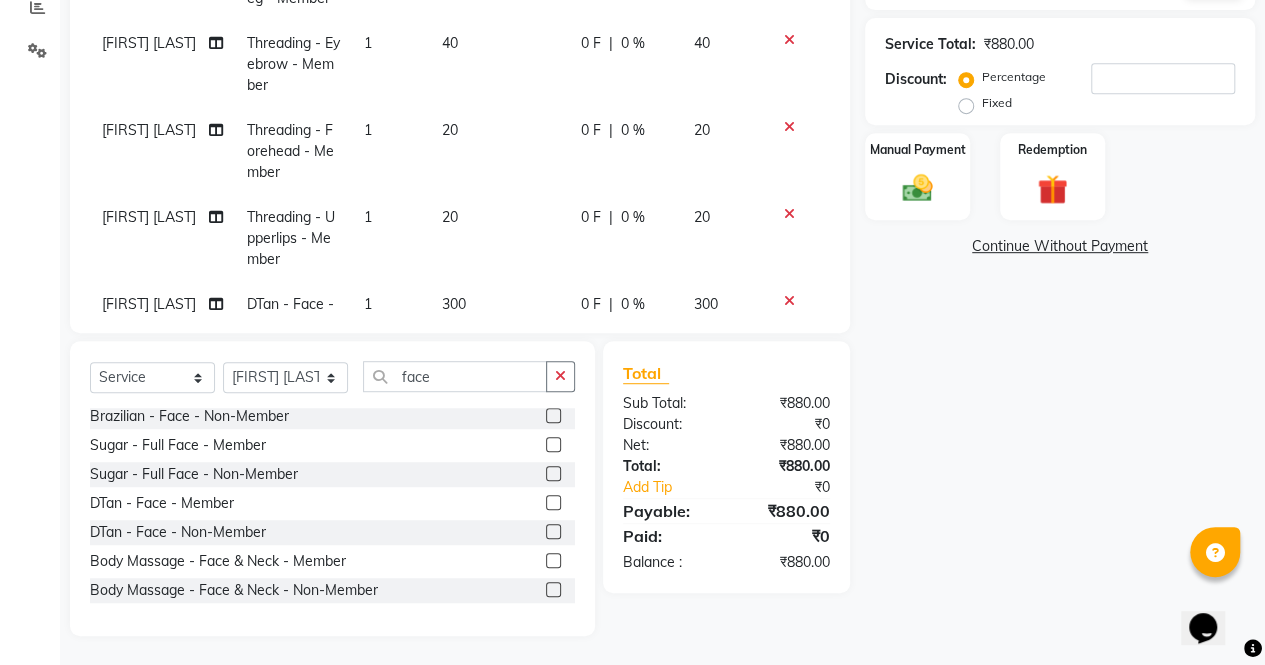 scroll, scrollTop: 159, scrollLeft: 0, axis: vertical 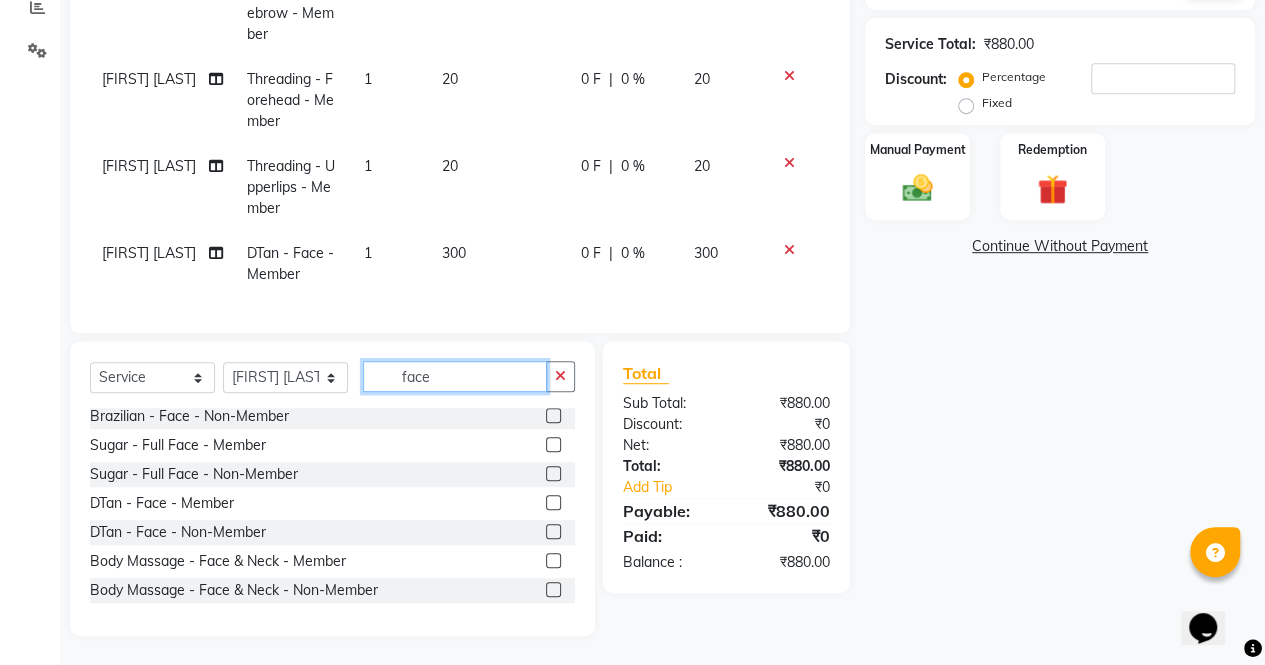 click on "face" 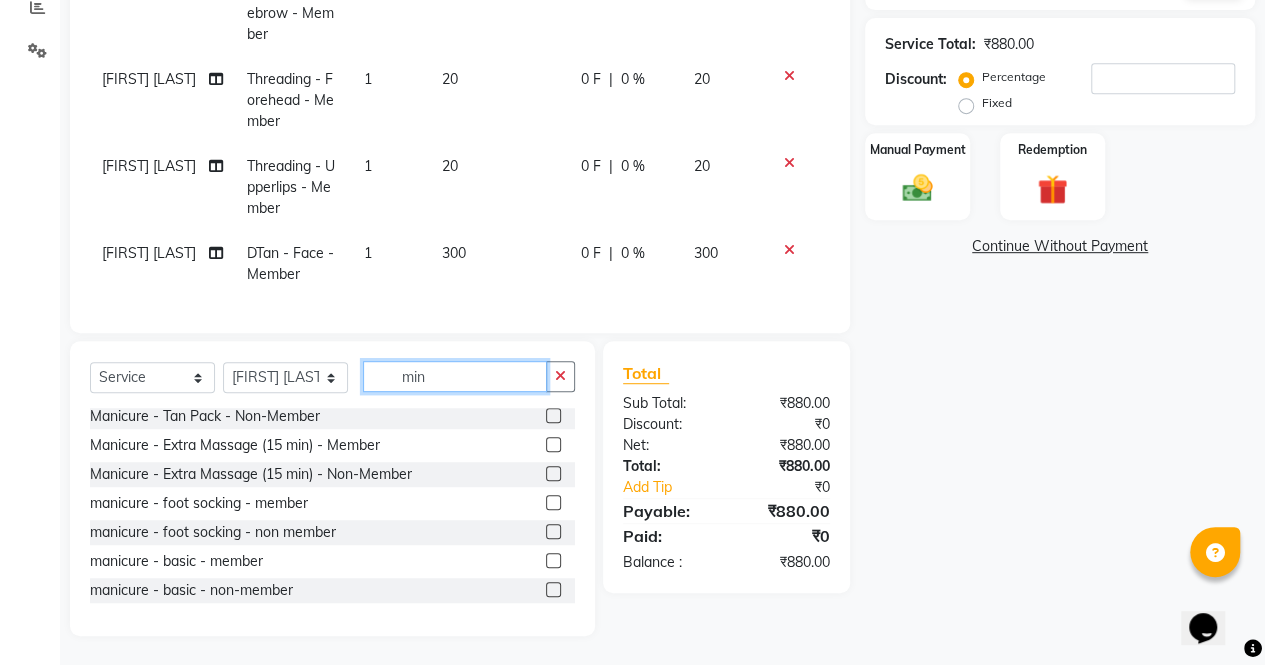 scroll, scrollTop: 0, scrollLeft: 0, axis: both 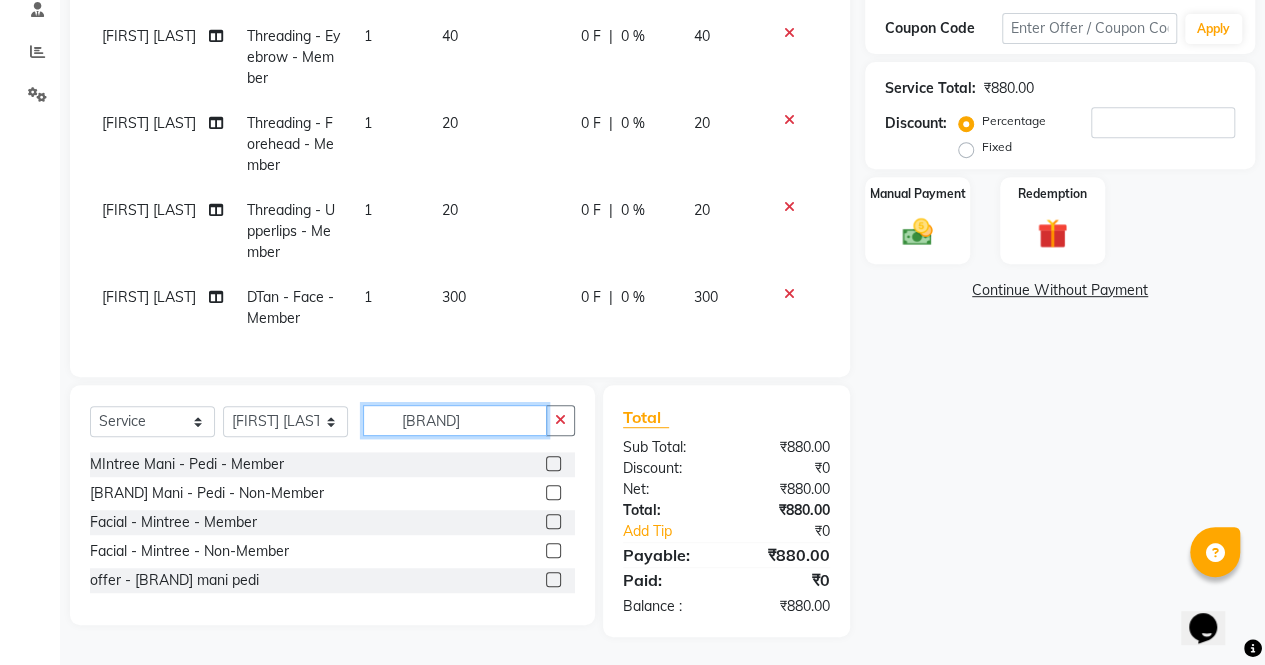type on "[BRAND]" 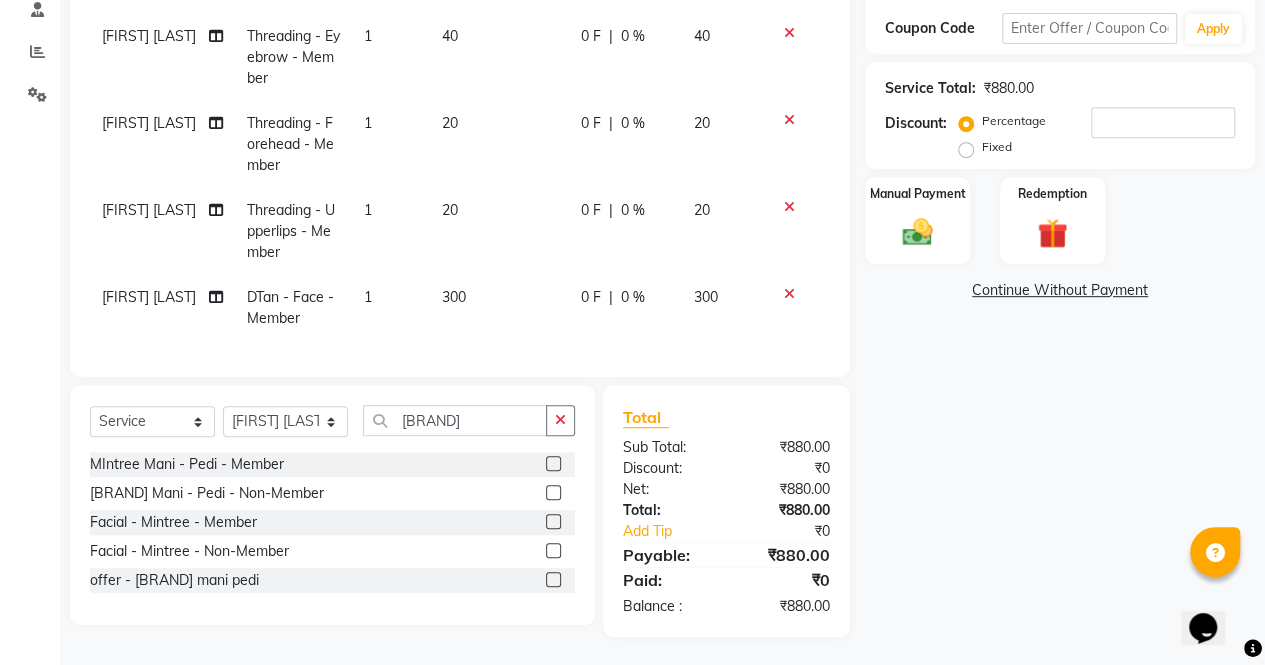 click 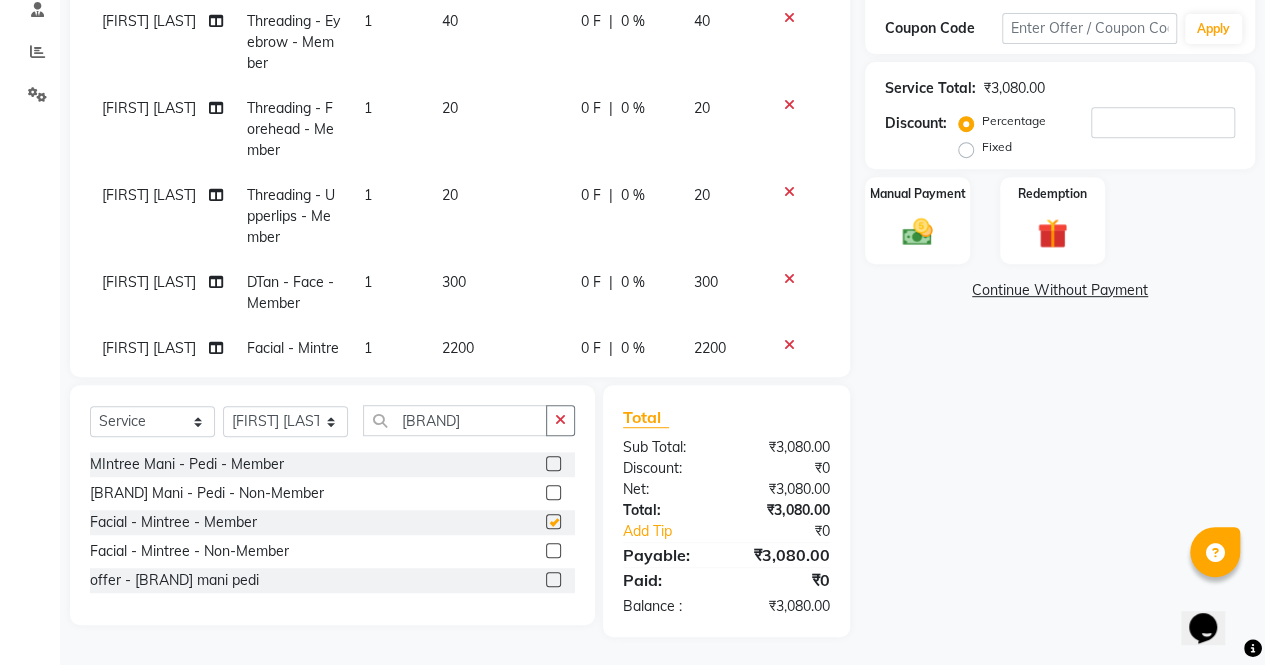 checkbox on "false" 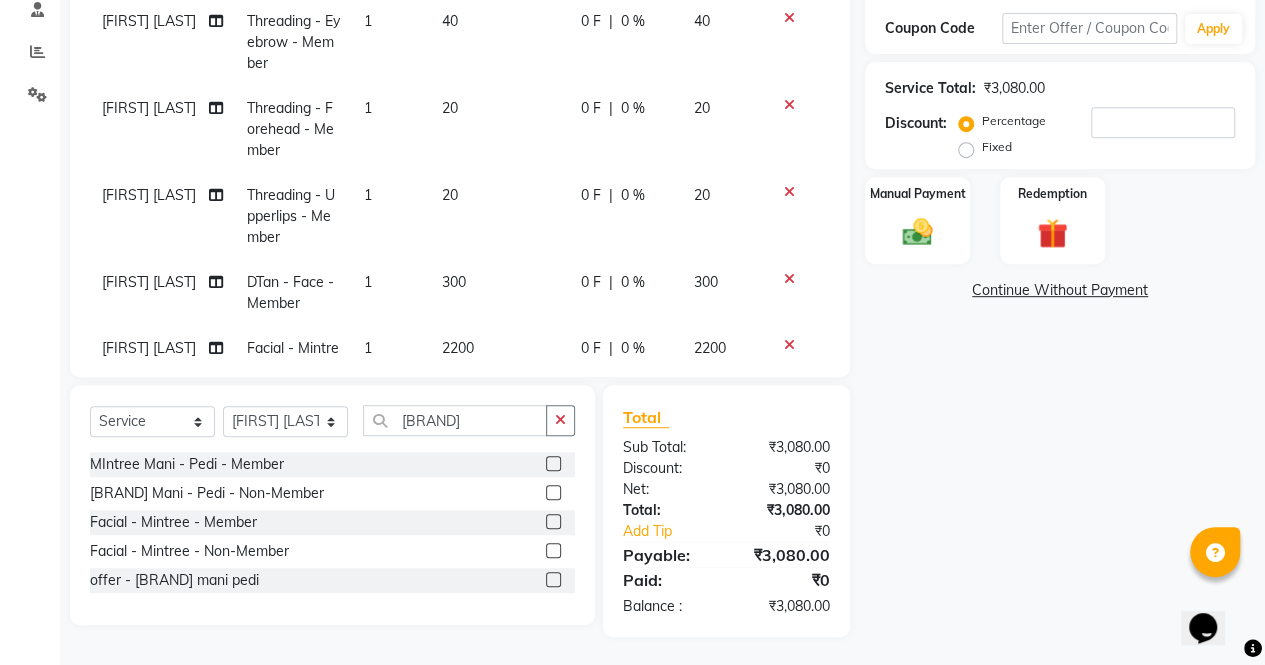 scroll, scrollTop: 225, scrollLeft: 0, axis: vertical 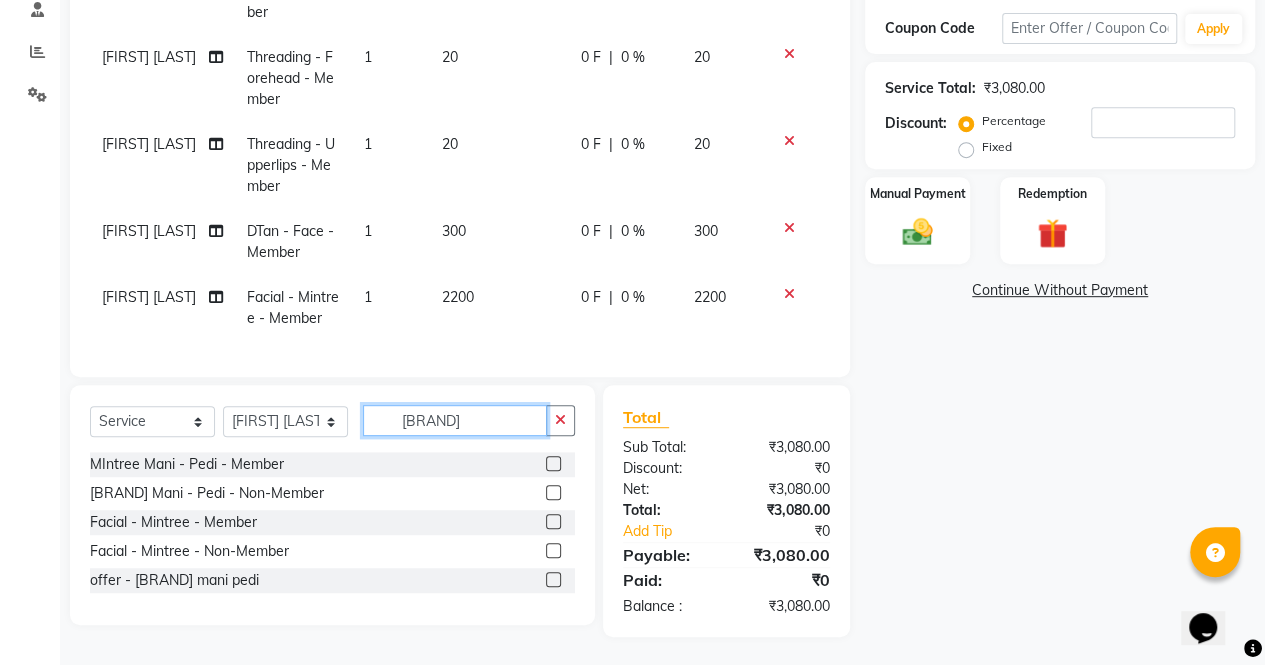click on "[BRAND]" 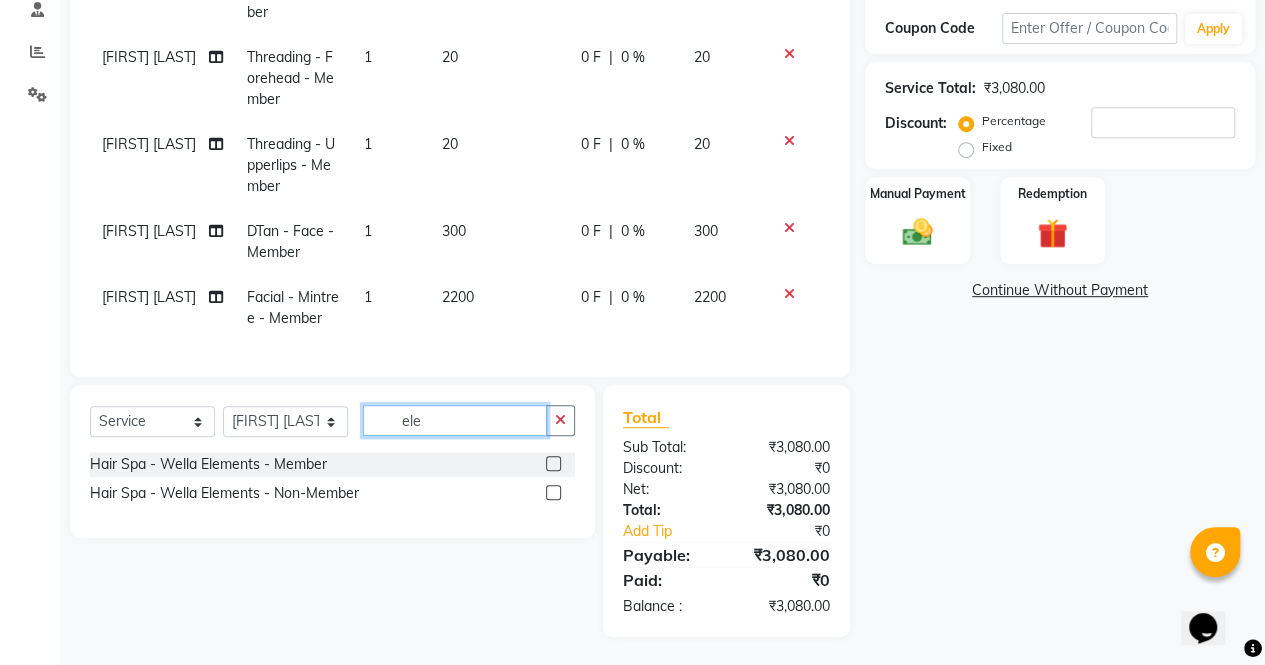 type on "ele" 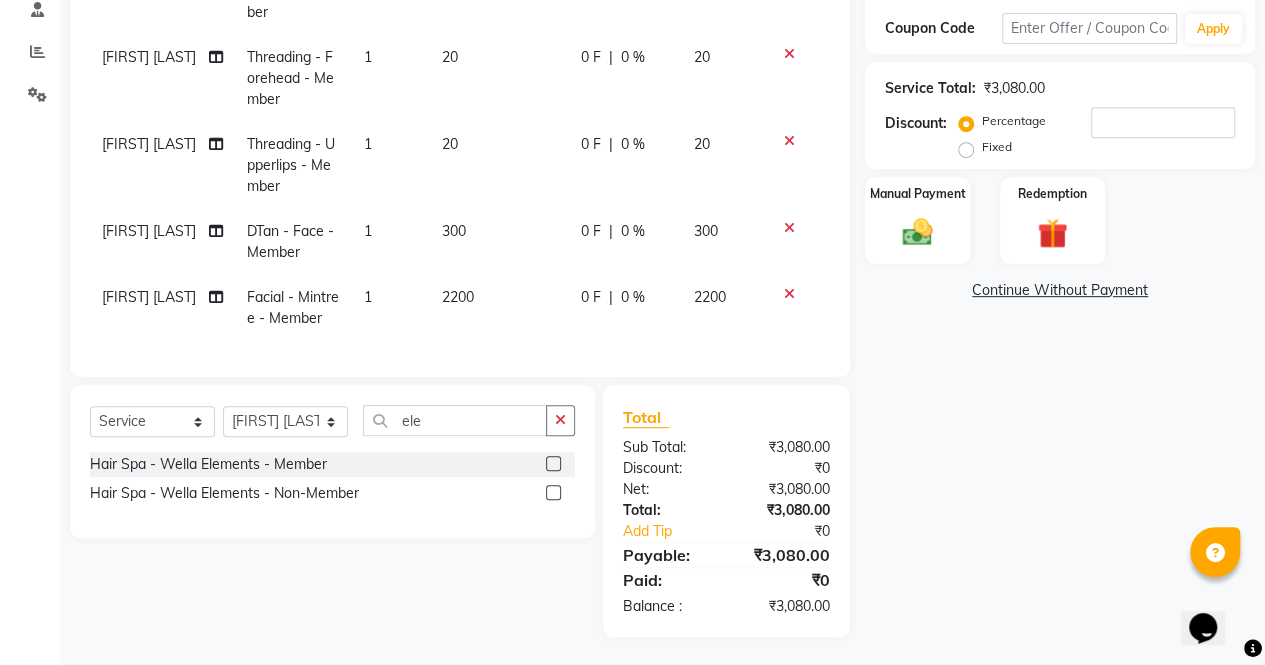 click 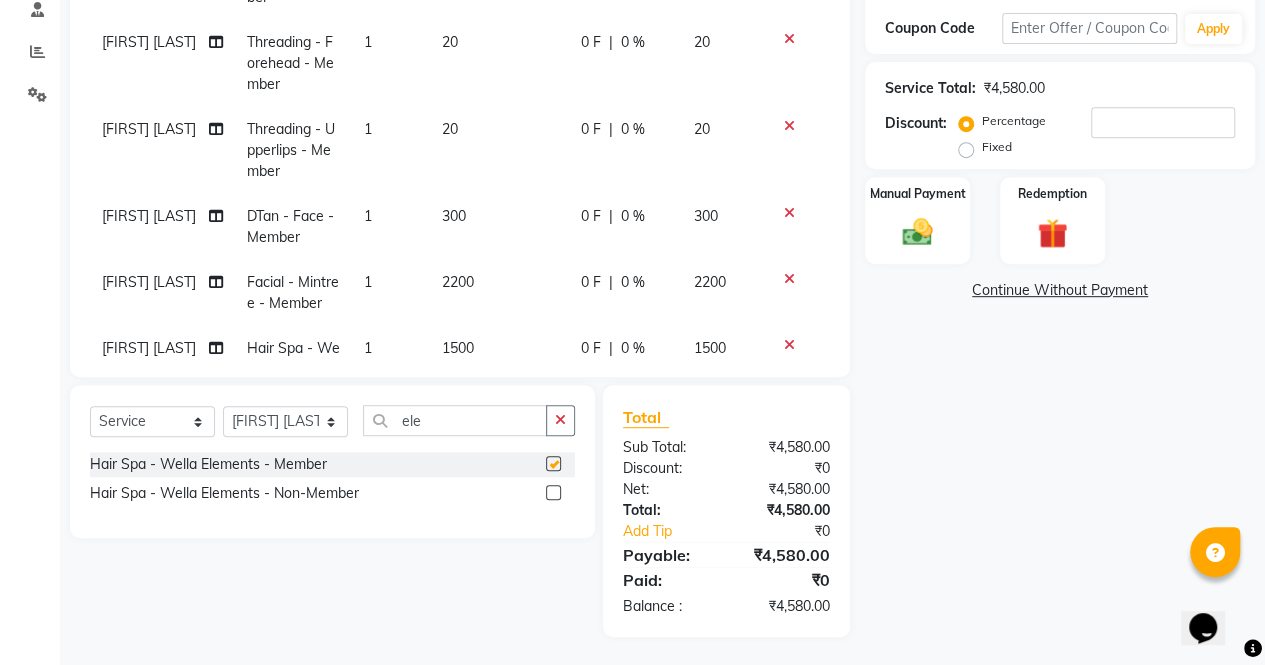 checkbox on "false" 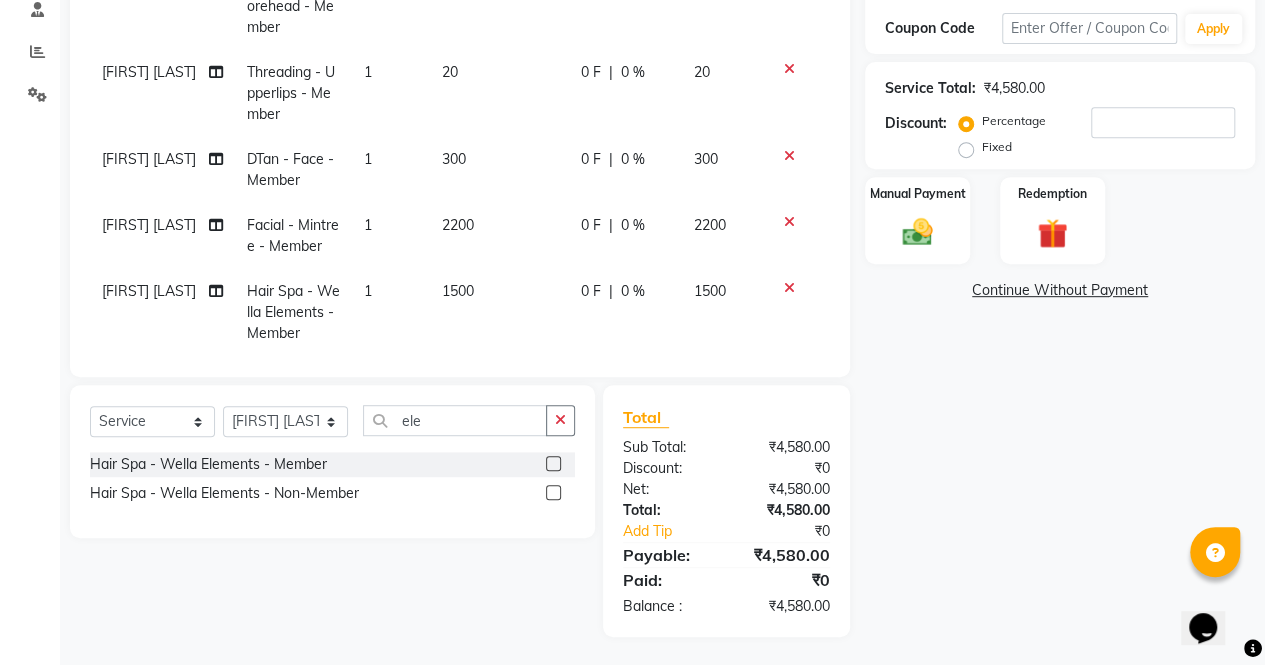 scroll, scrollTop: 312, scrollLeft: 0, axis: vertical 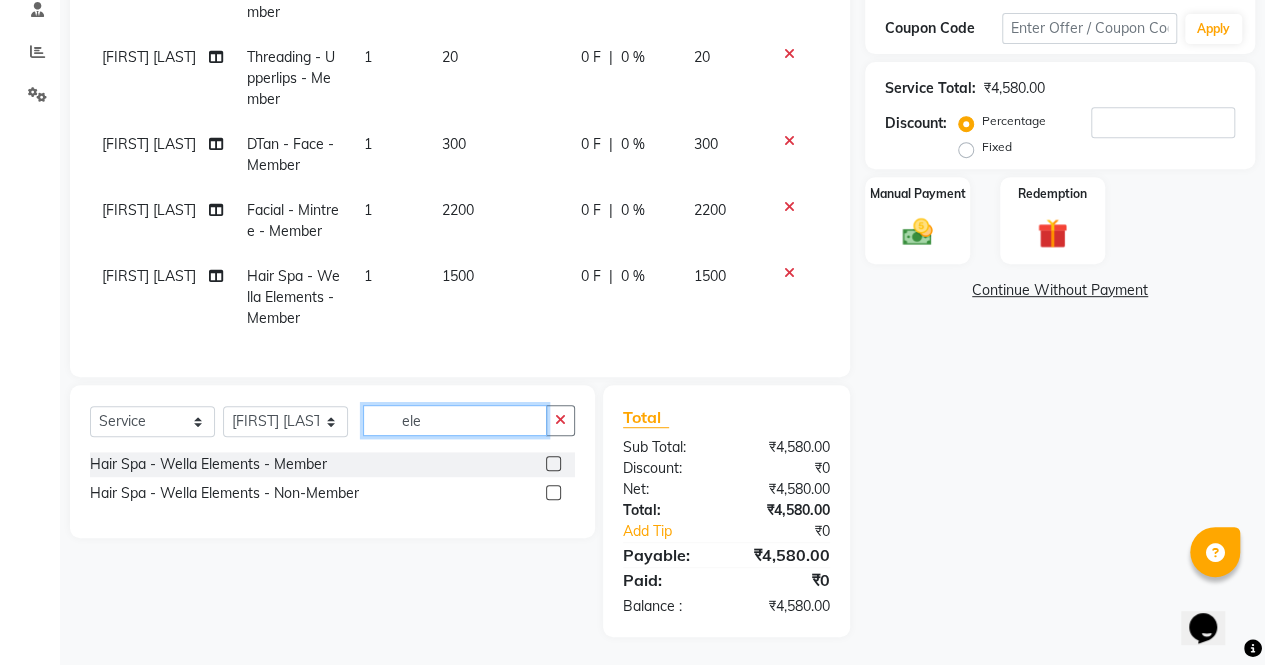 click on "ele" 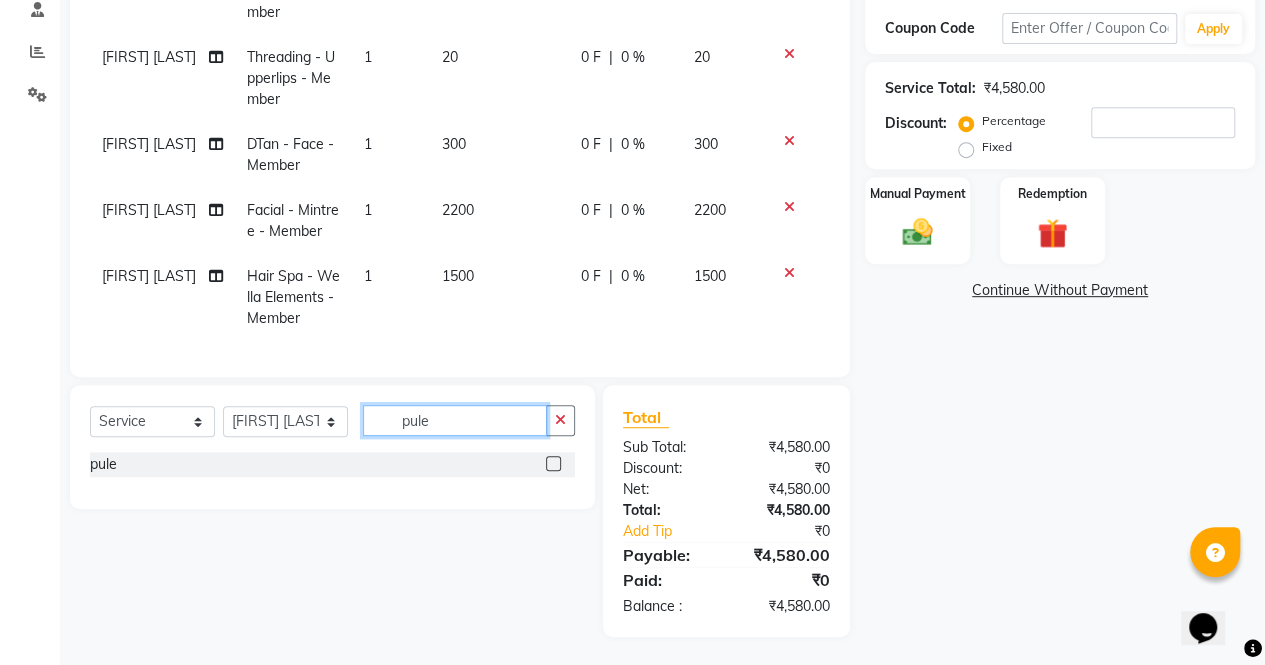 type on "pule" 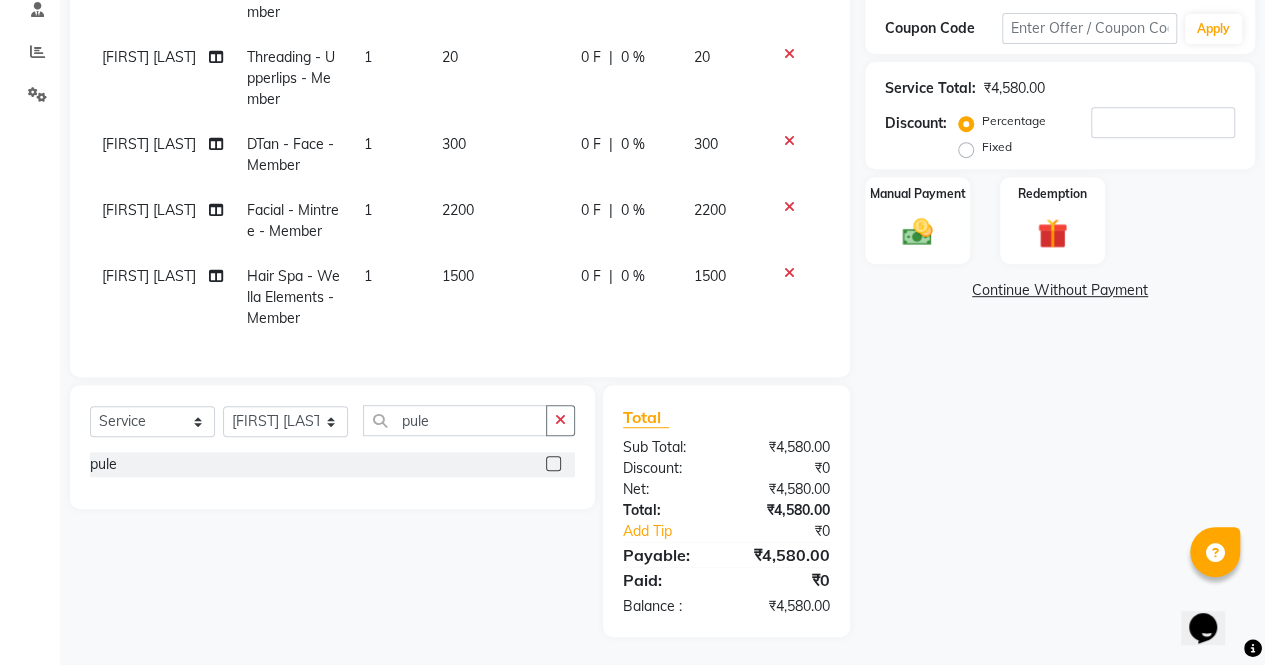 click 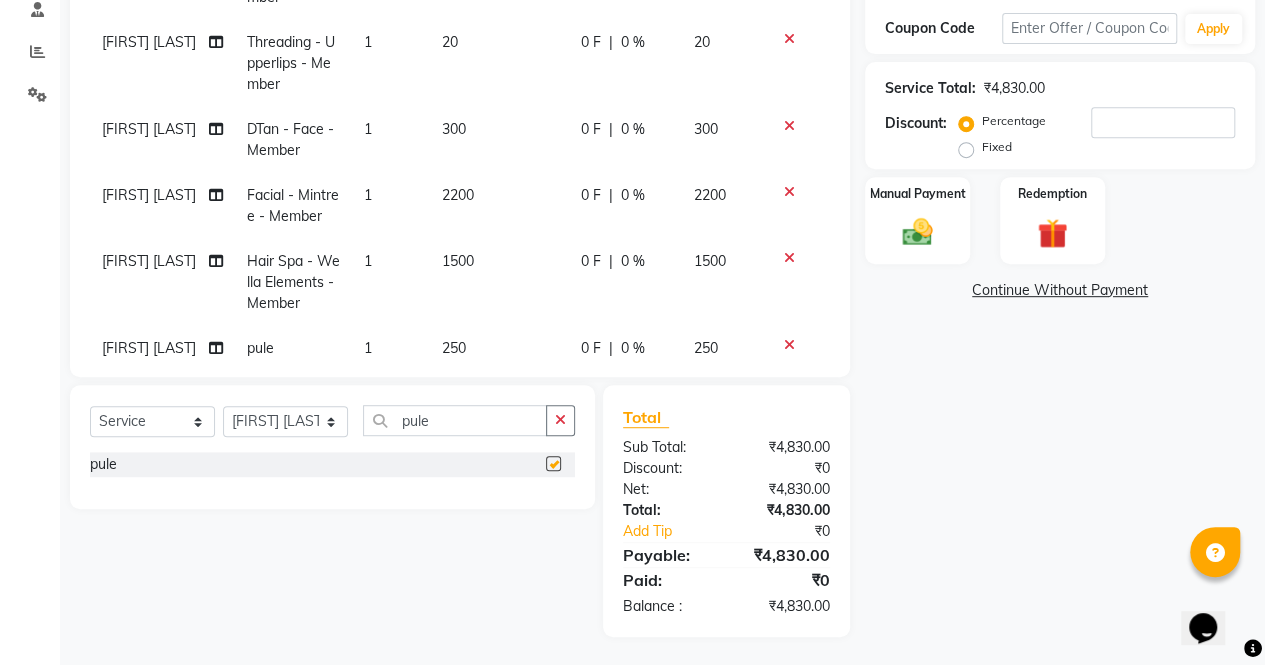 checkbox on "false" 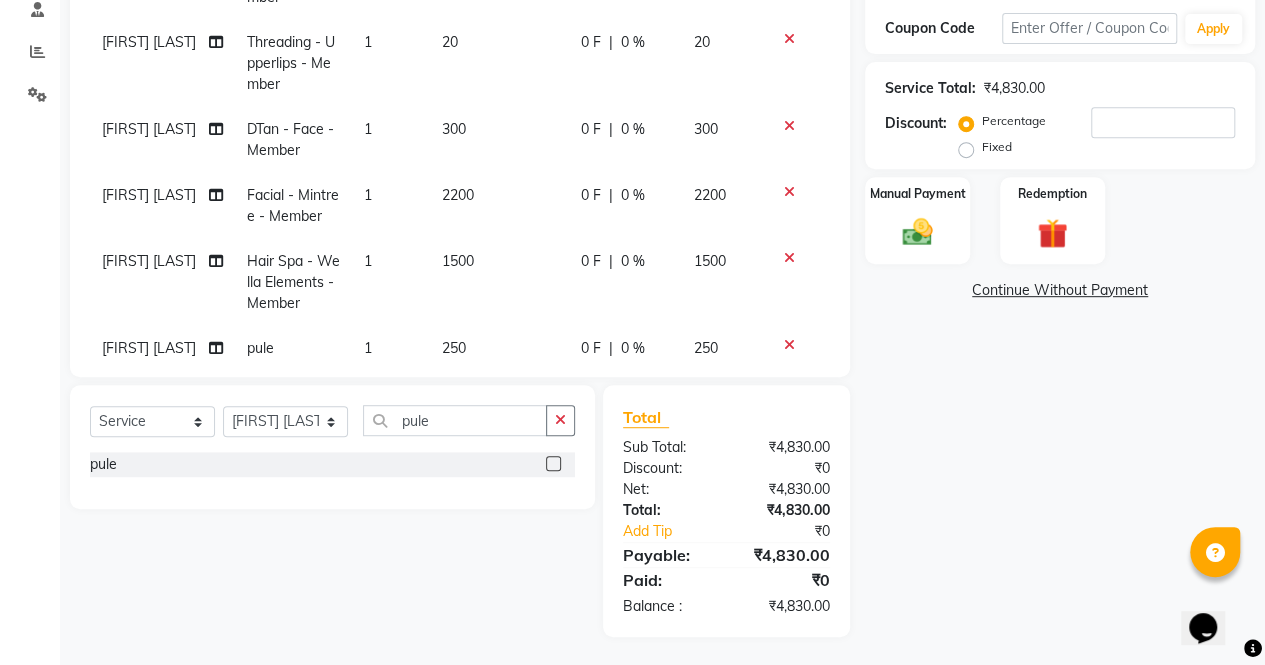 scroll, scrollTop: 378, scrollLeft: 0, axis: vertical 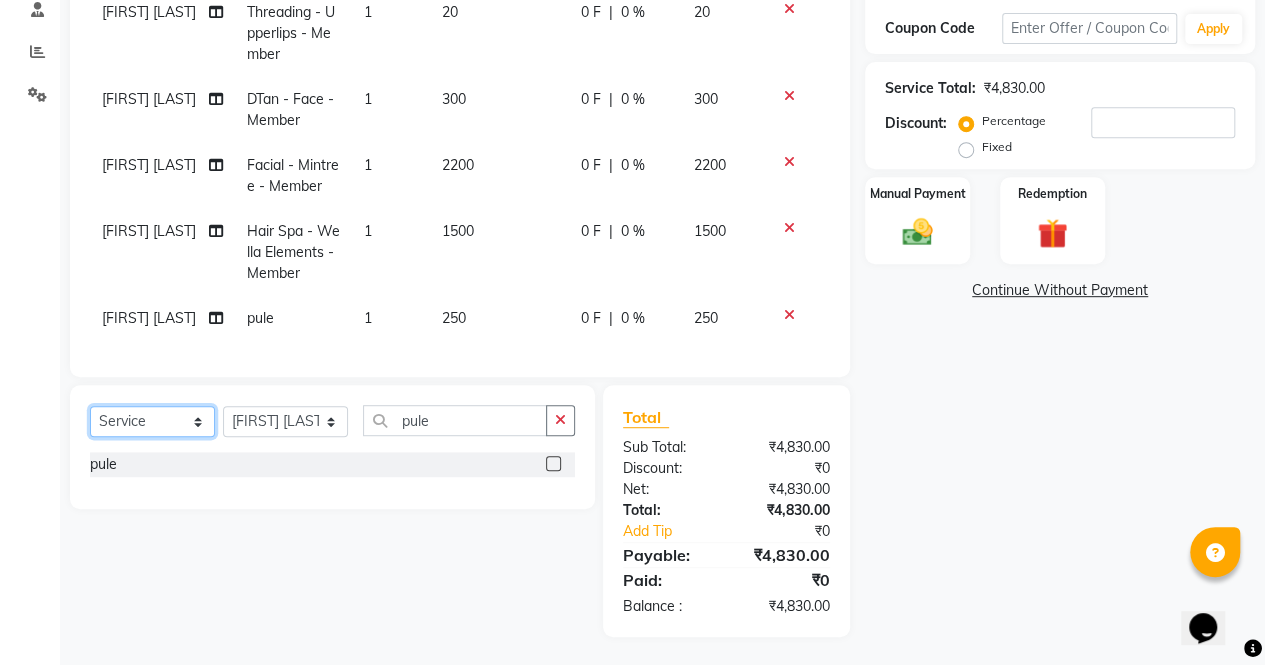 click on "Select  Service  Product  Membership  Package Voucher Prepaid Gift Card" 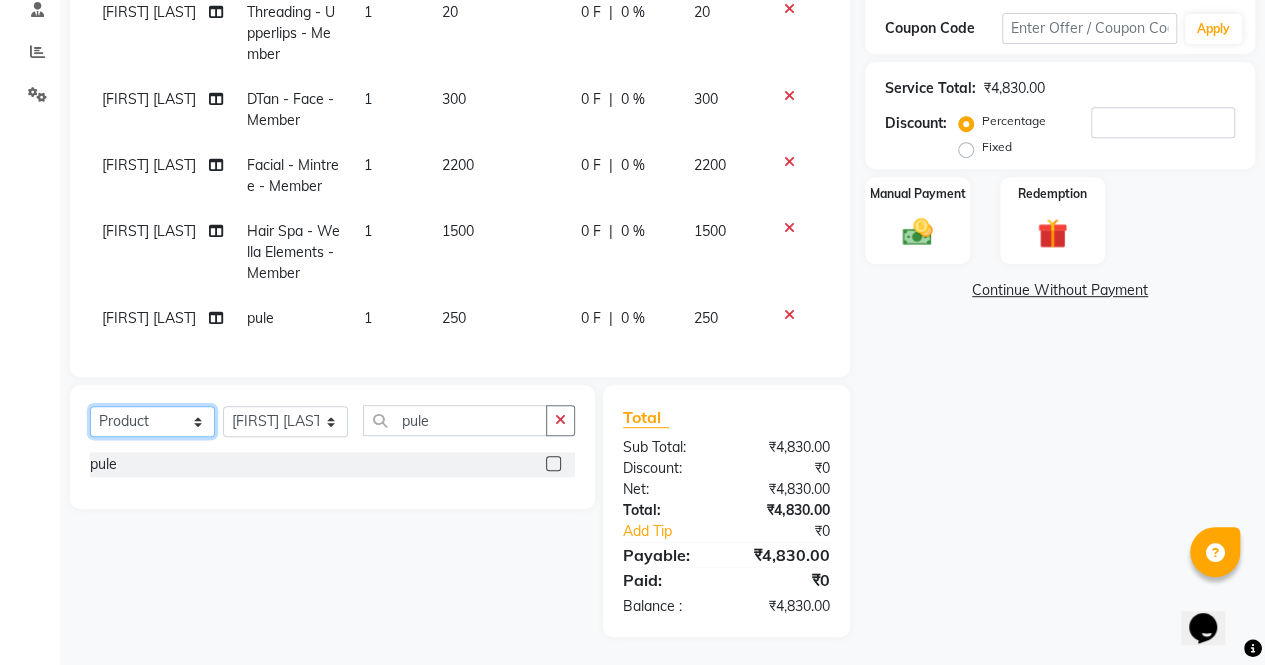 click on "Select  Service  Product  Membership  Package Voucher Prepaid Gift Card" 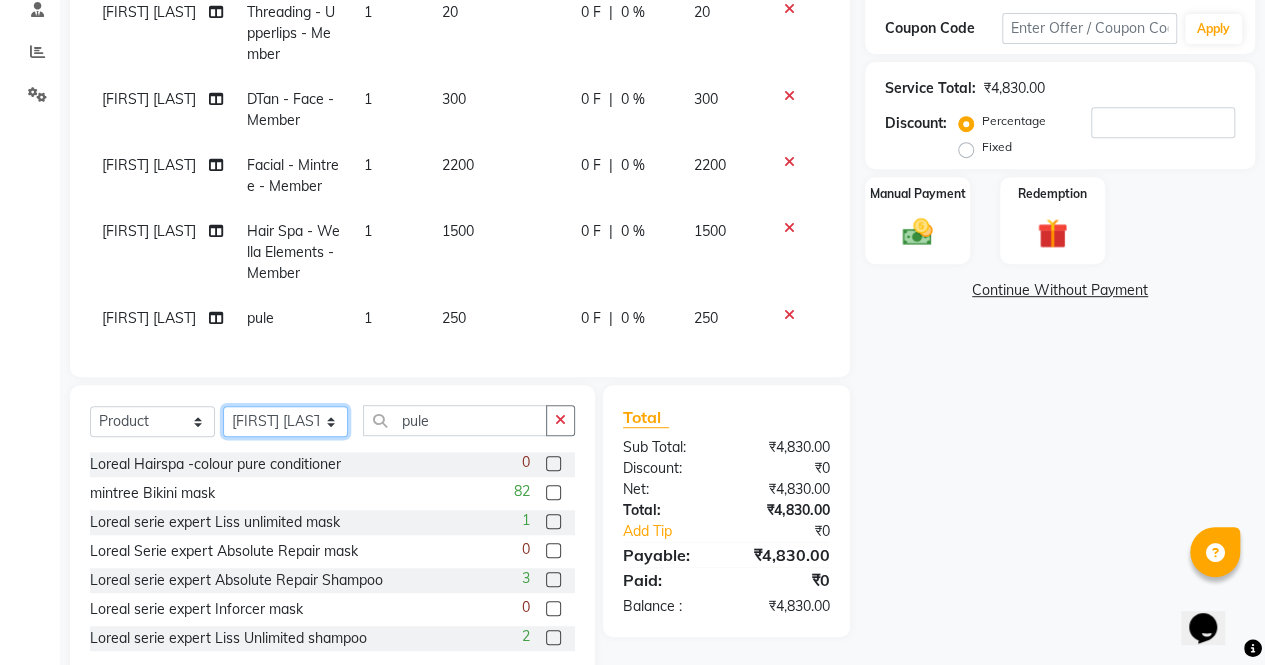 click on "Select Stylist [FIRST] [FIRST] [FIRST] [FIRST] [LAST] [FIRST] [FIRST] [FIRST] [FIRST] [FIRST] [FIRST] [FIRST] [FIRST]" 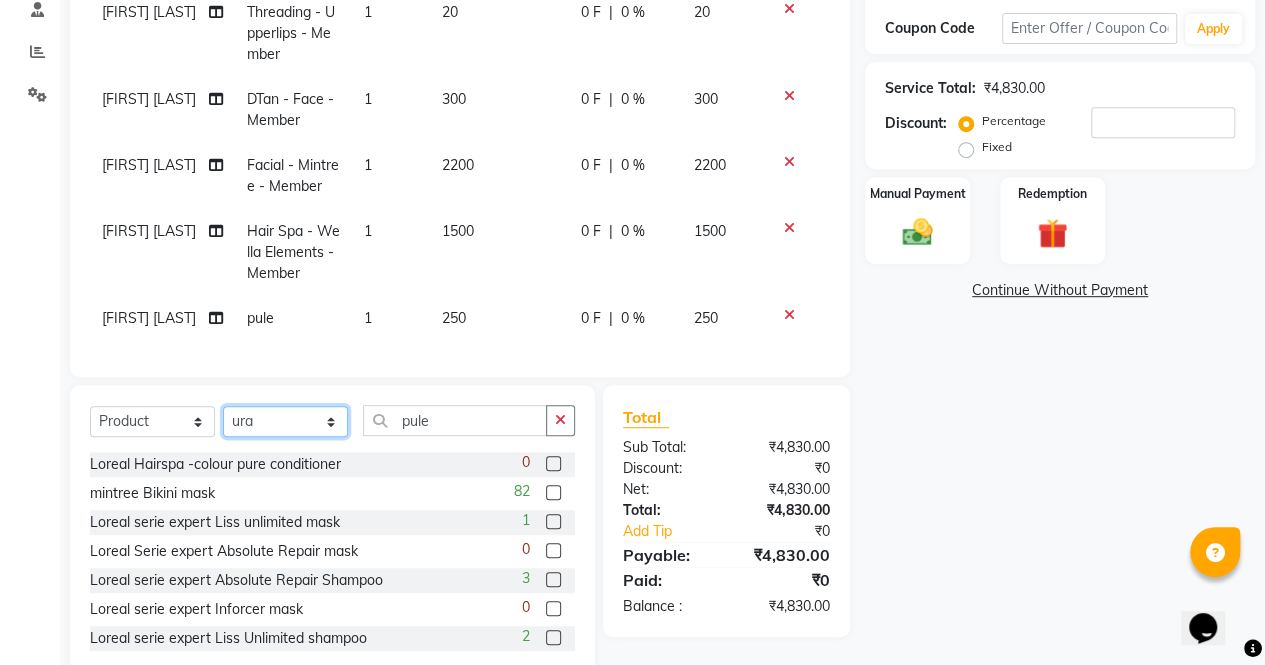 click on "Select Stylist [FIRST] [FIRST] [FIRST] [FIRST] [LAST] [FIRST] [FIRST] [FIRST] [FIRST] [FIRST] [FIRST] [FIRST] [FIRST]" 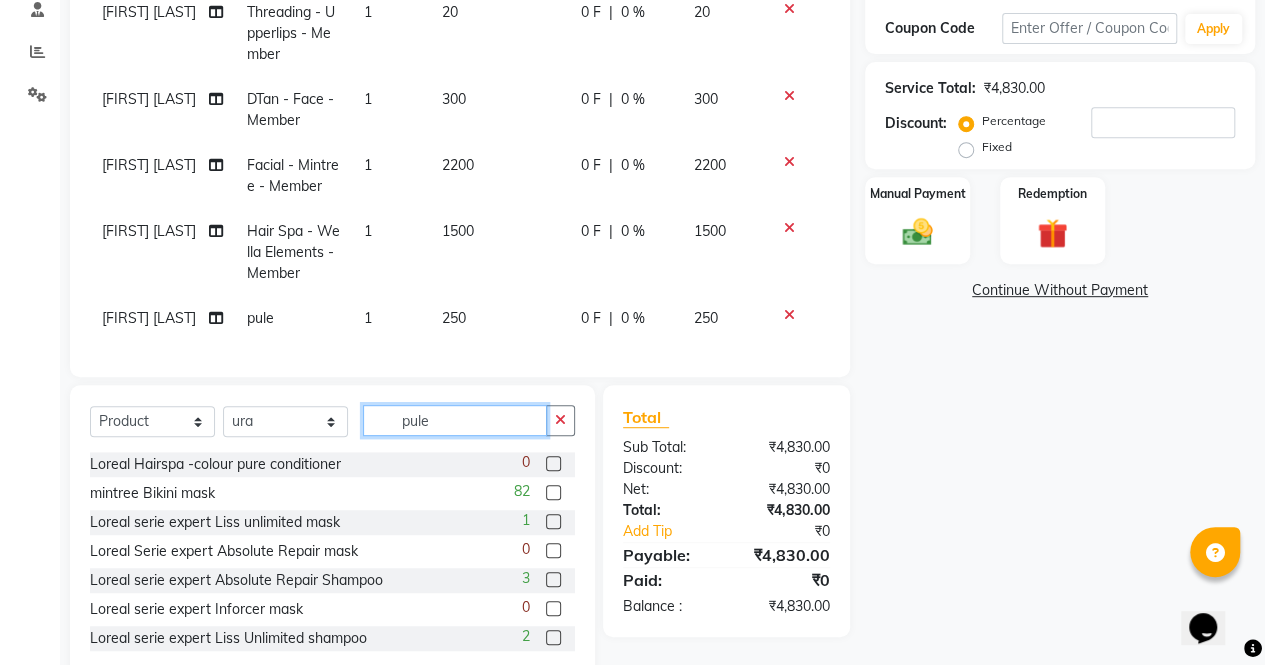 click on "pule" 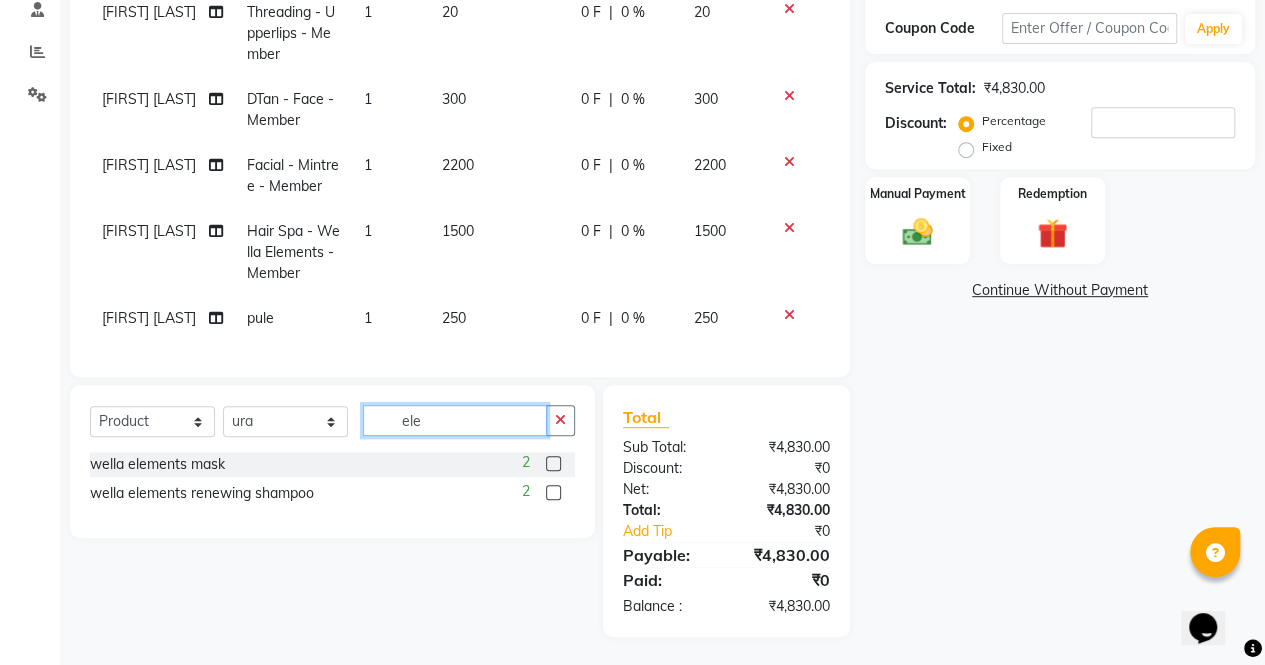 type on "ele" 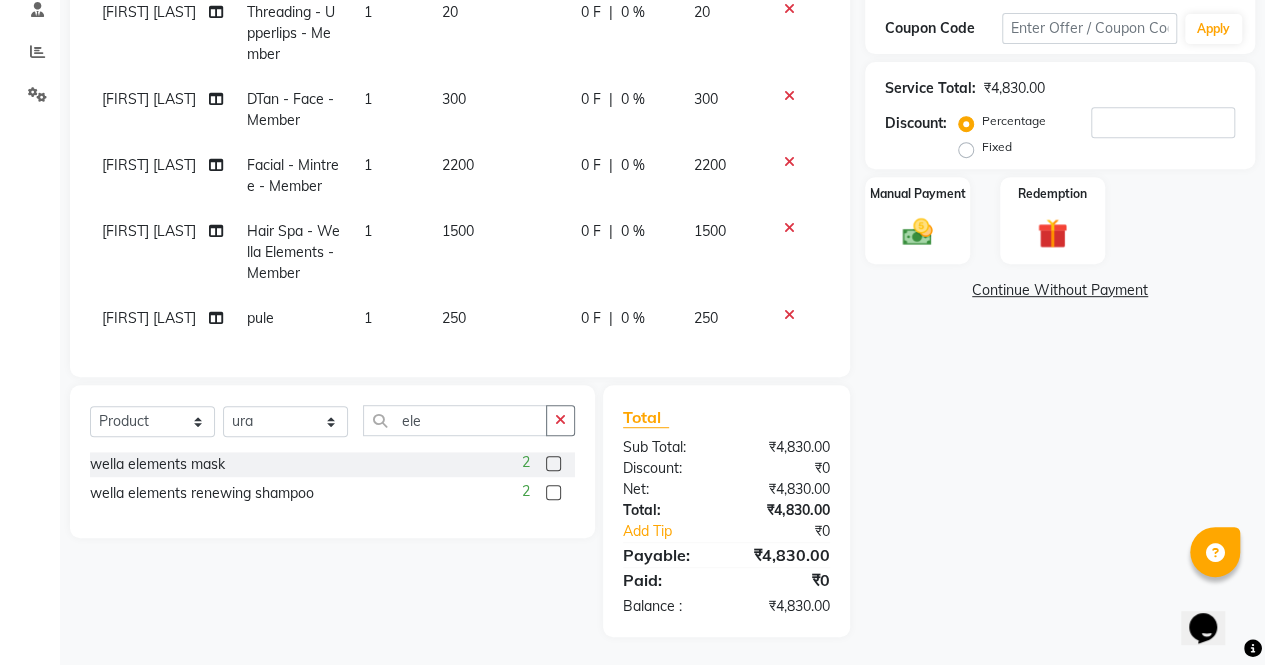 click 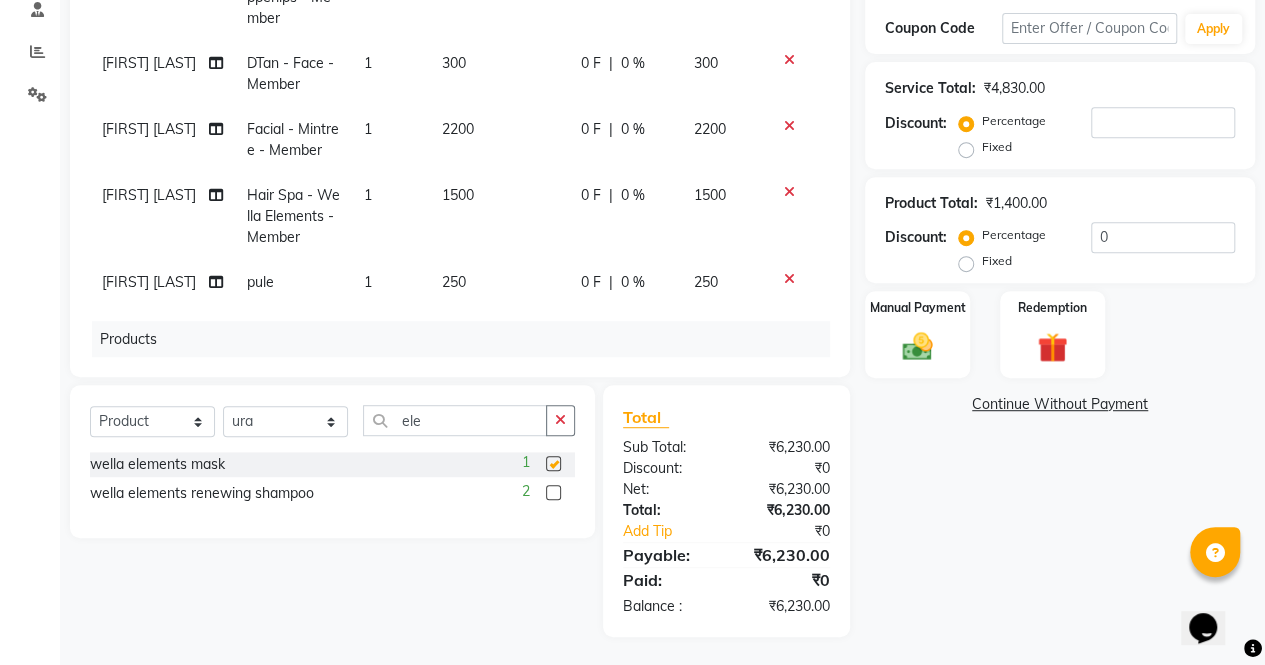checkbox on "false" 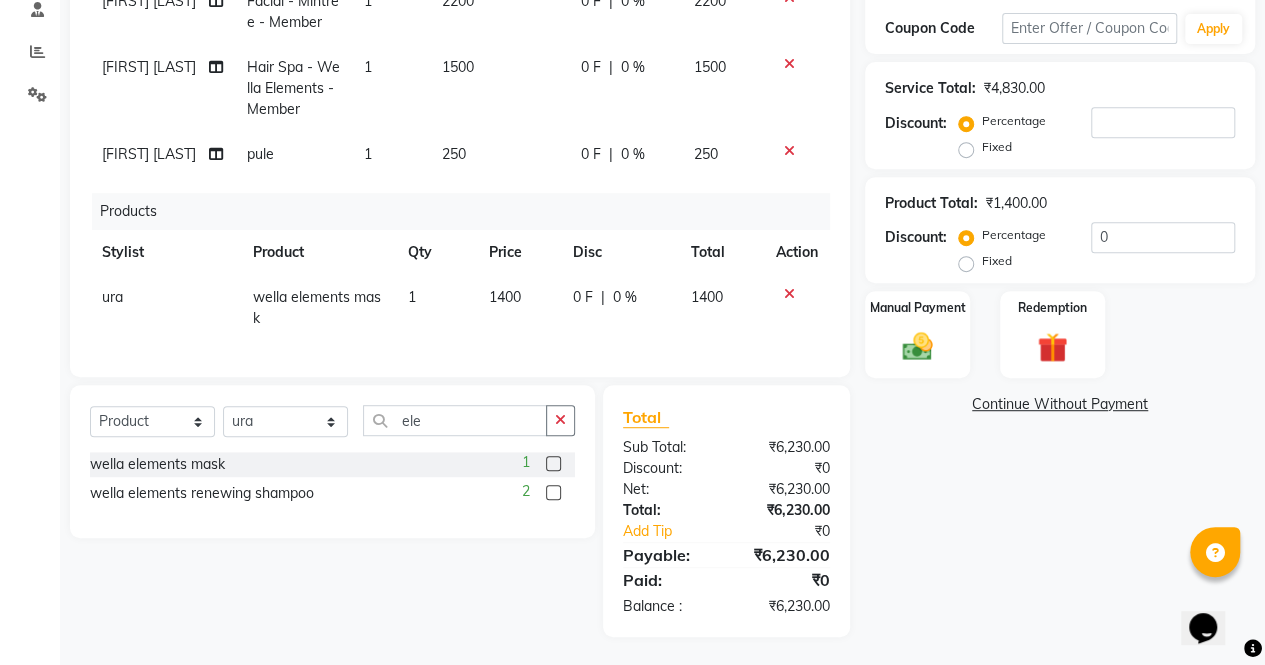 scroll, scrollTop: 542, scrollLeft: 0, axis: vertical 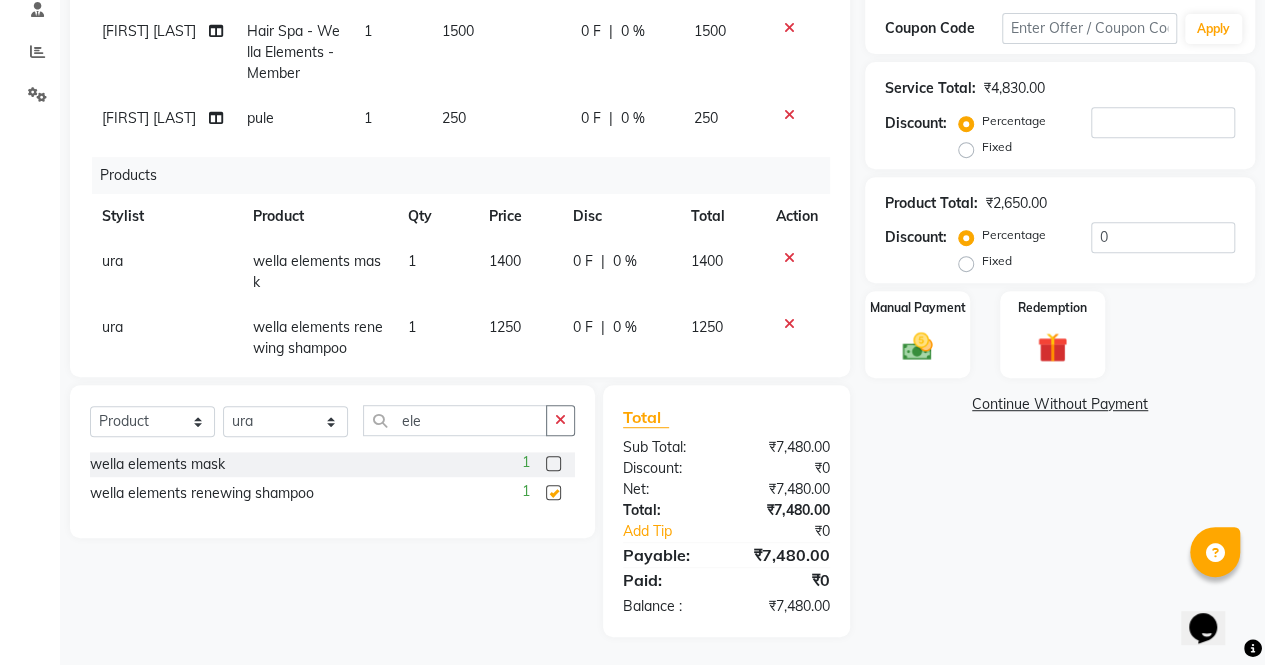 checkbox on "false" 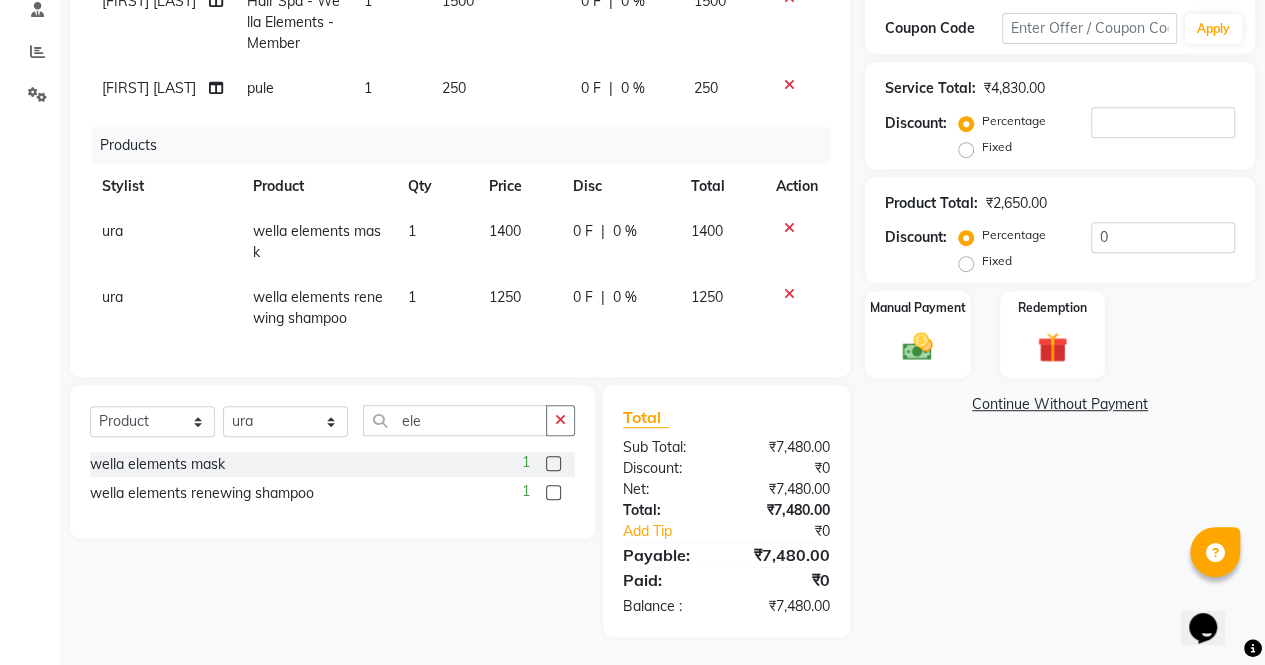 scroll, scrollTop: 608, scrollLeft: 0, axis: vertical 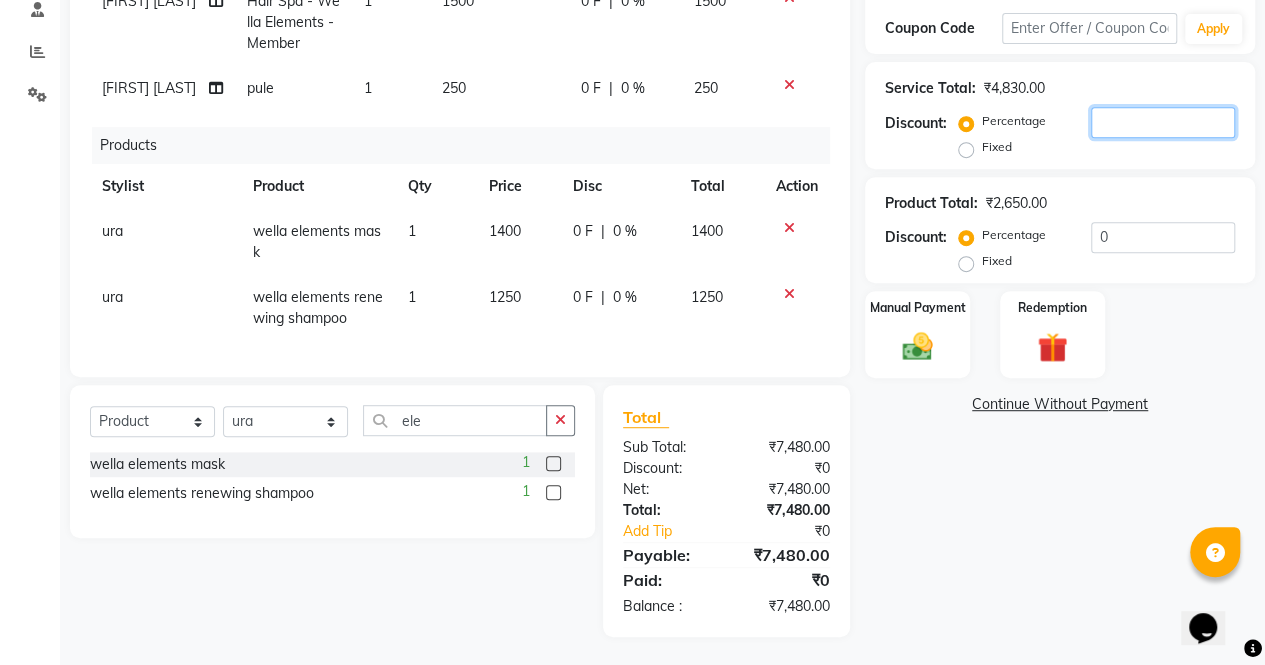 click 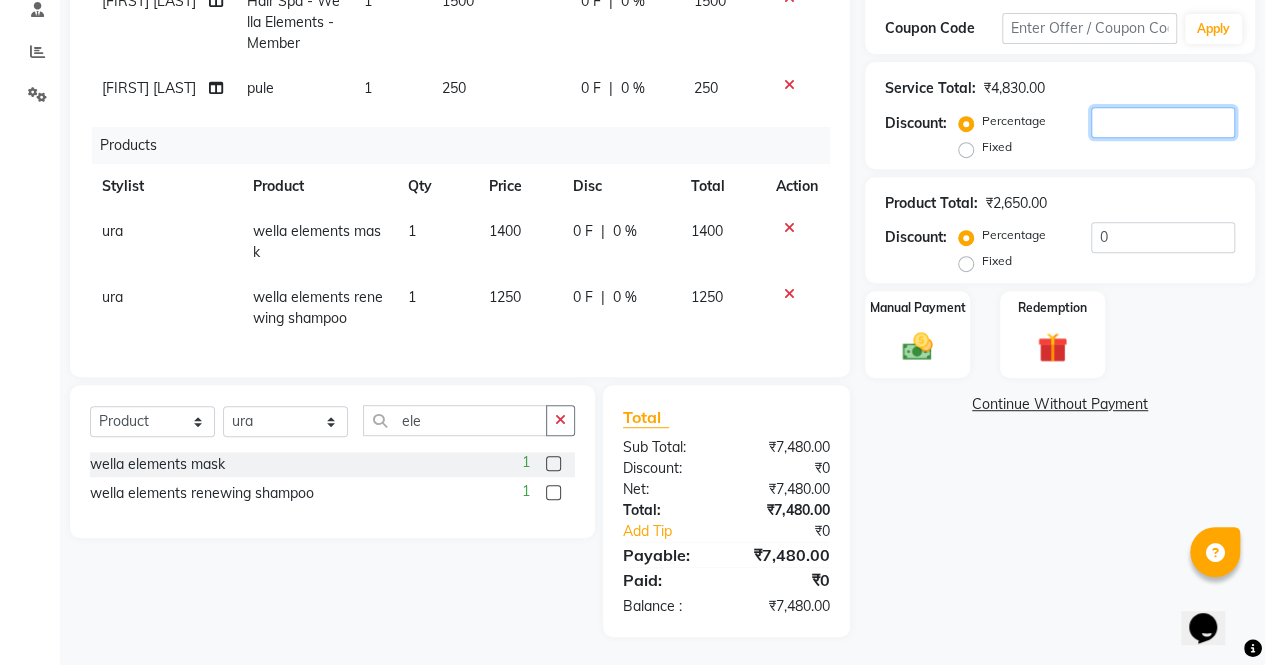 click 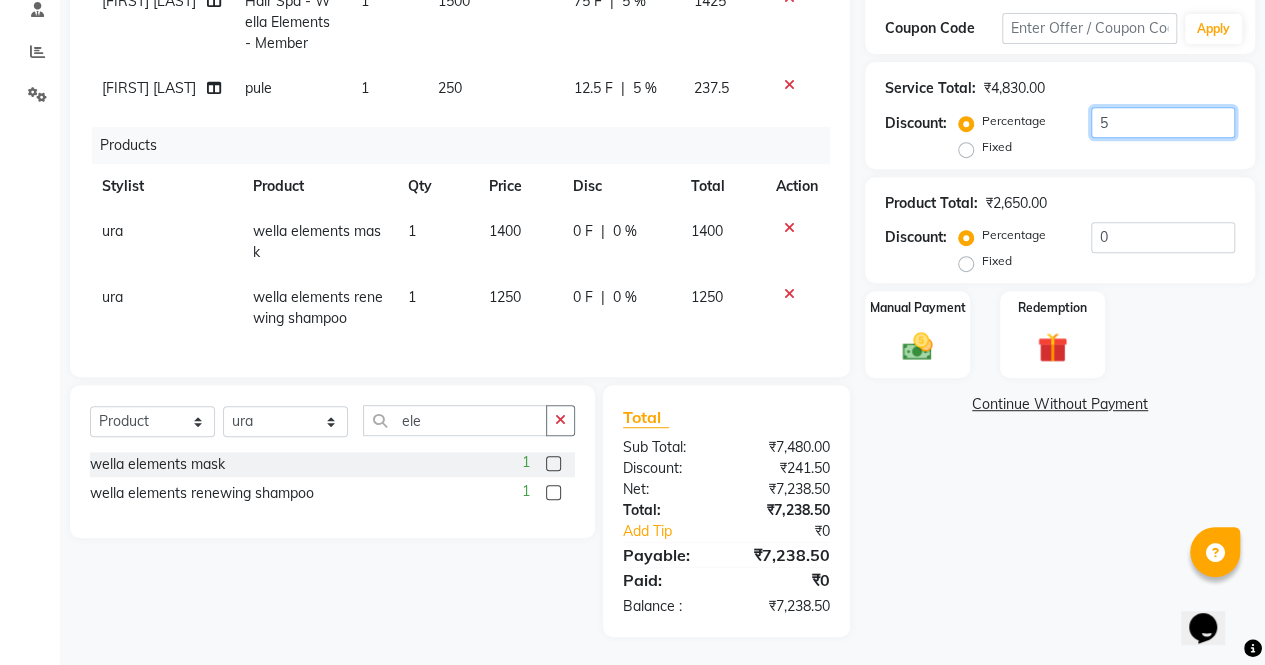 scroll, scrollTop: 629, scrollLeft: 0, axis: vertical 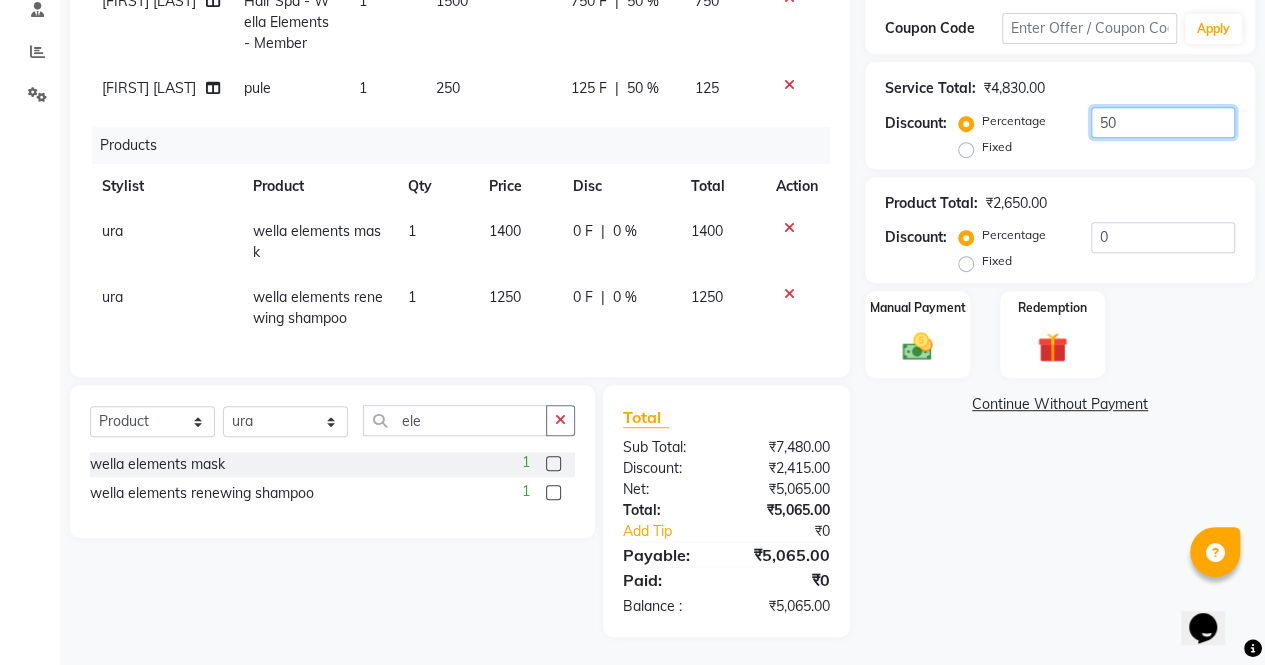 type on "50" 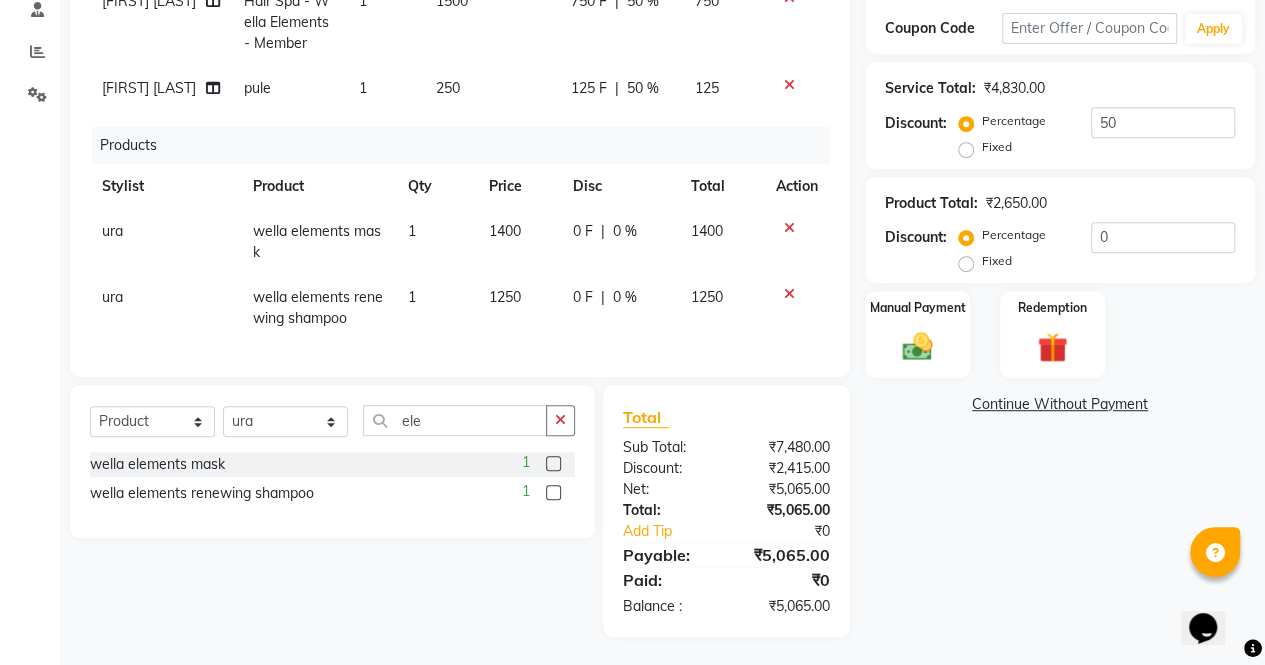 click on "125 F | 50 %" 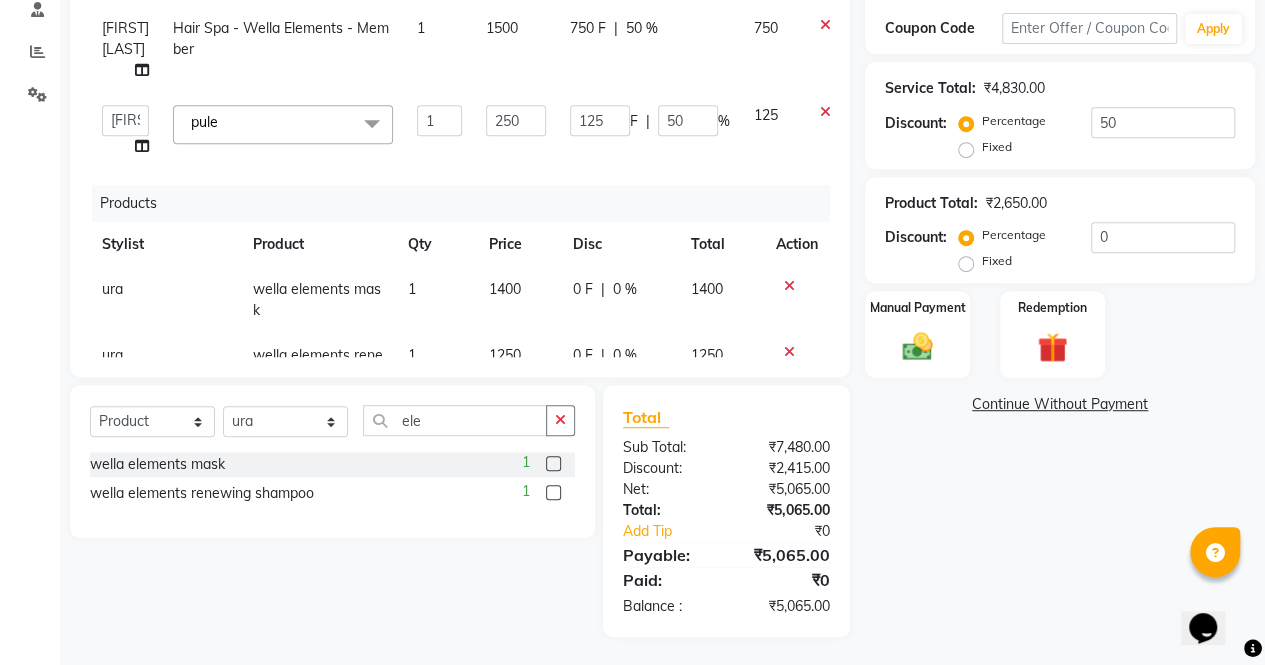 scroll, scrollTop: 671, scrollLeft: 0, axis: vertical 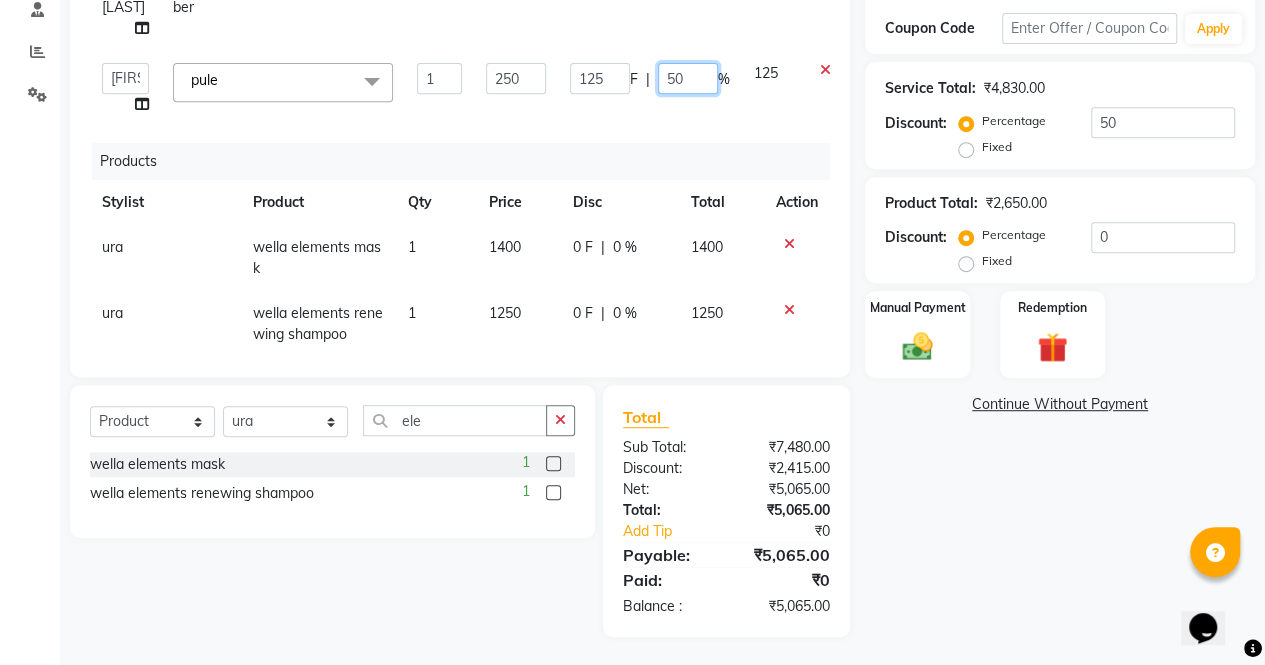 click on "50" 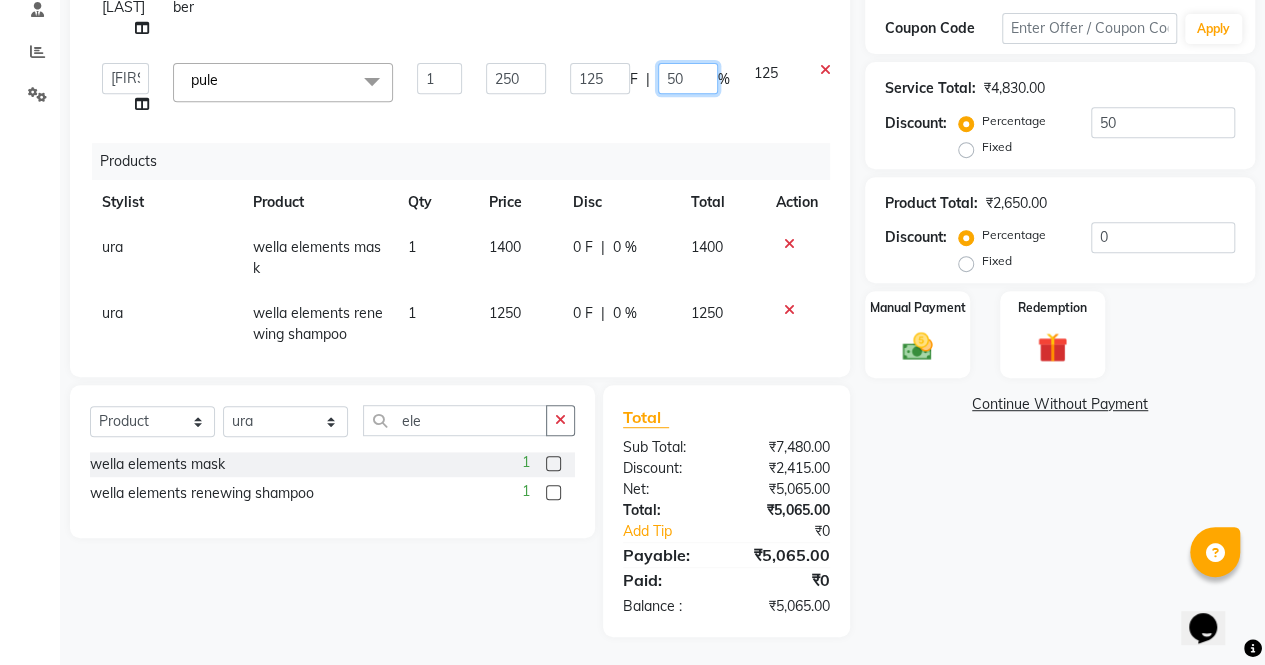 type on "5" 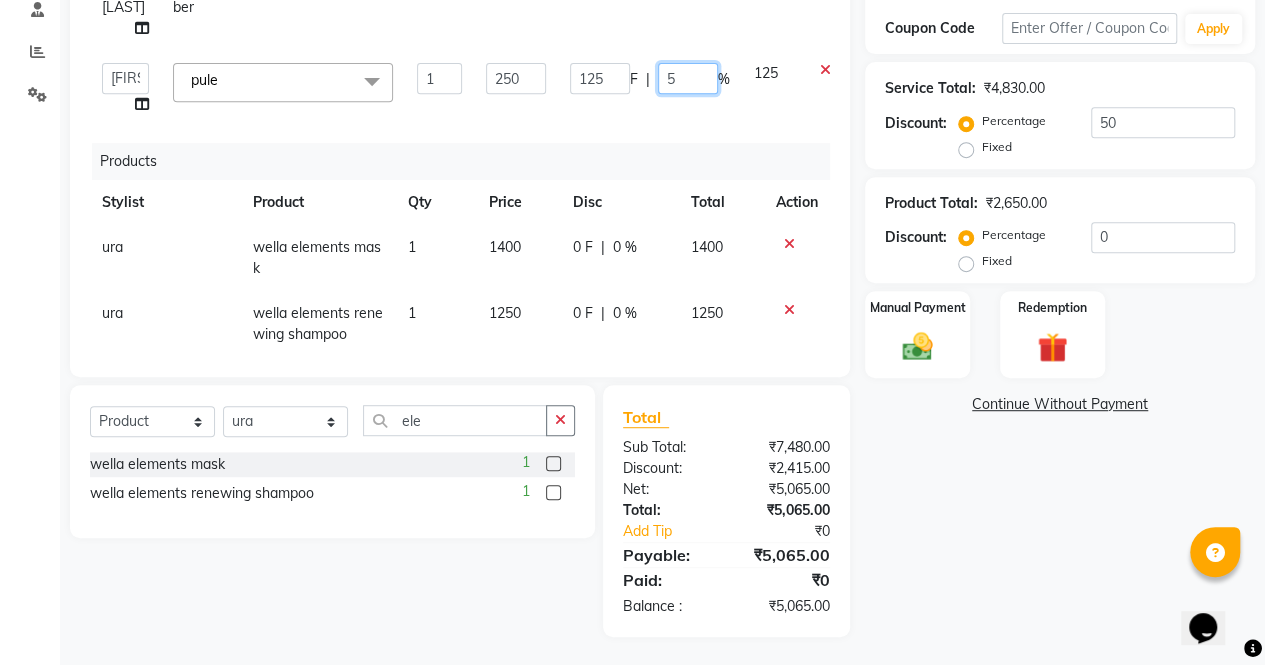type 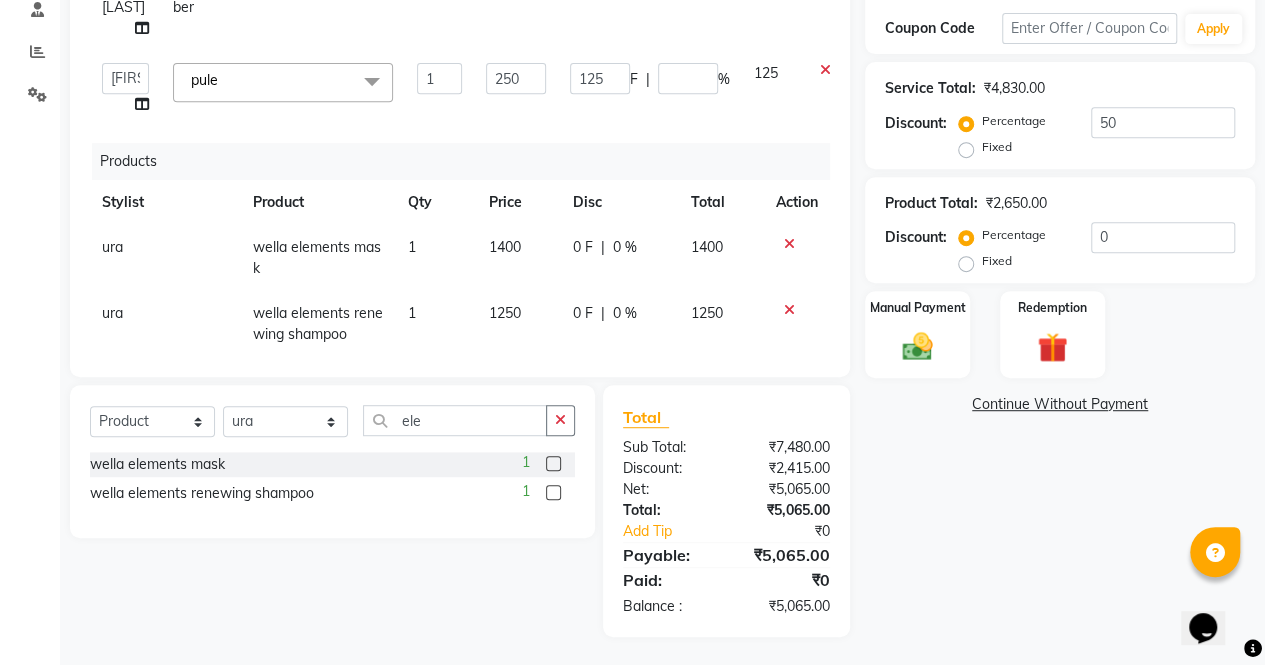 scroll, scrollTop: 629, scrollLeft: 0, axis: vertical 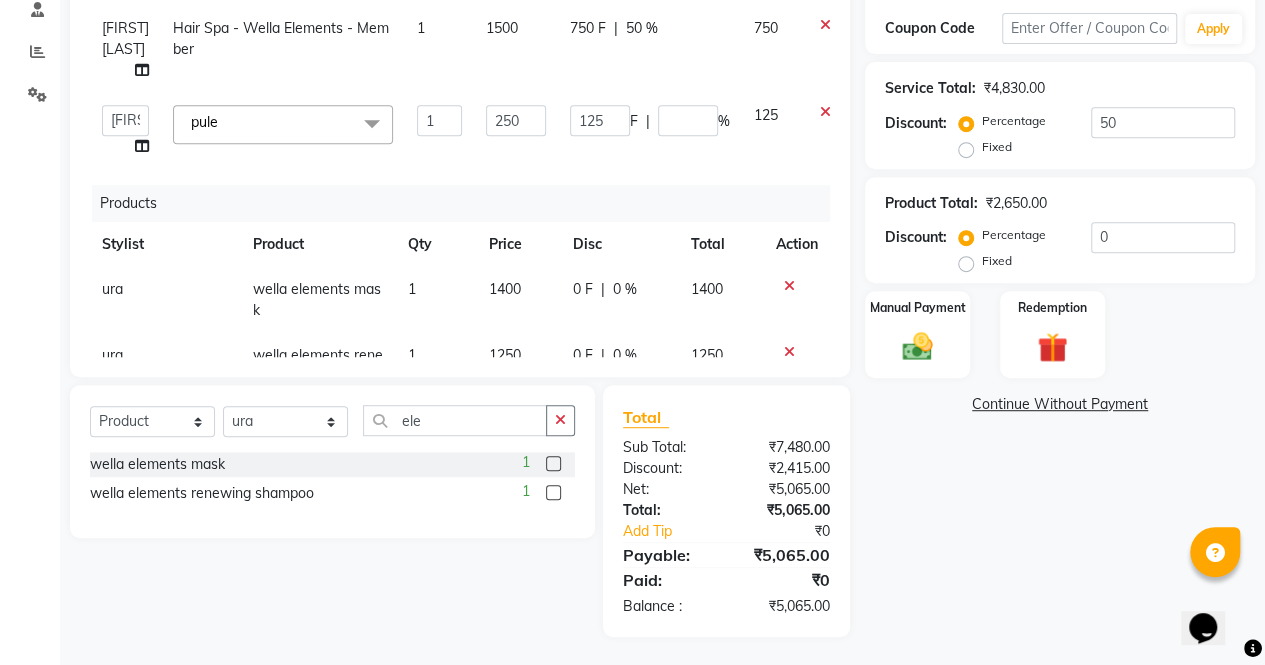 click on "Name: [FIRST] [LAST] Membership: end on [DATE] Total Visits:  51 Card on file:  0 Last Visit:   [DATE] Points:   0  Apply Discount Select Membership → Membership Coupon Code Apply Service Total:  [PRICE]  Discount:  Percentage   Fixed  50 Product Total:  [PRICE]  Discount:  Percentage   Fixed  0 Manual Payment Redemption  Continue Without Payment" 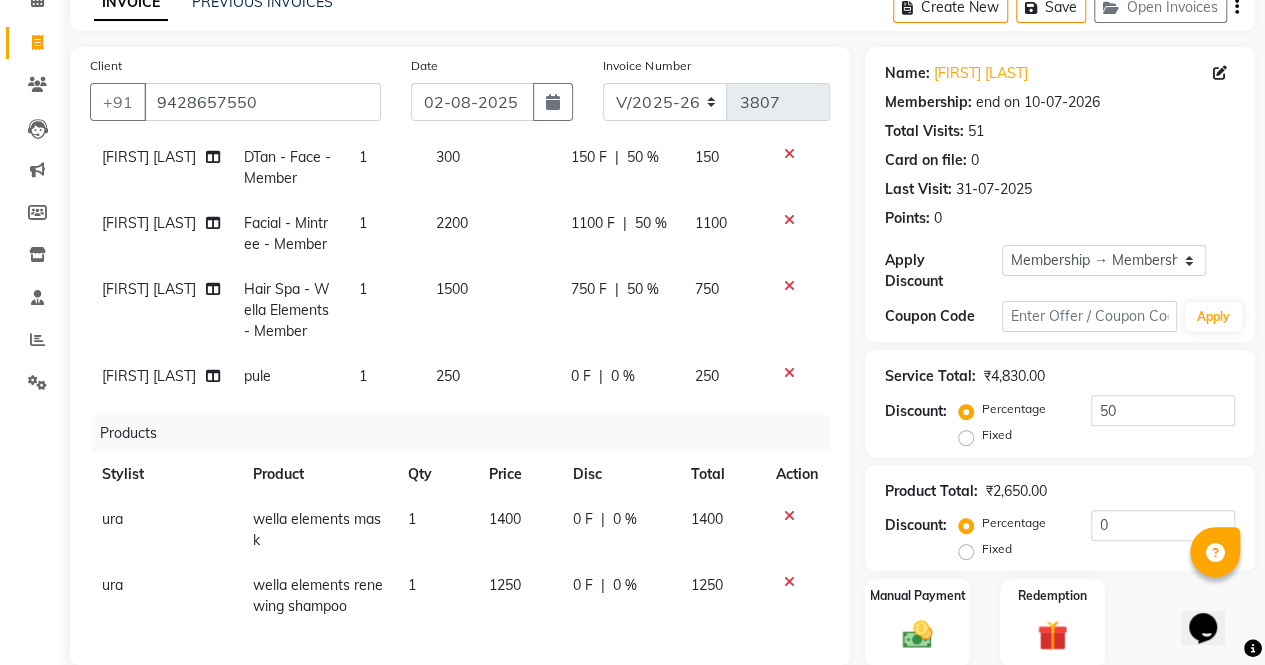 scroll, scrollTop: 93, scrollLeft: 0, axis: vertical 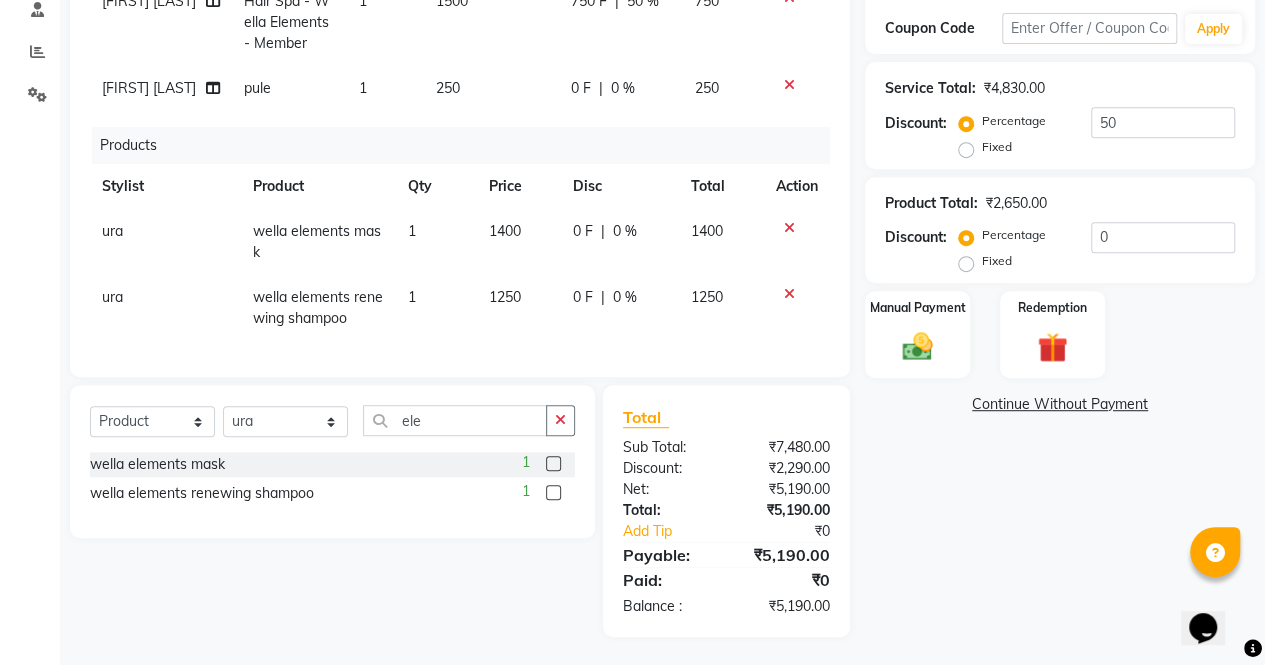 click on "Name: [FIRST] [LAST] Membership: end on [DATE] Total Visits:  51 Card on file:  0 Last Visit:   [DATE] Points:   0  Apply Discount Select Membership → Membership Coupon Code Apply Service Total:  [PRICE]  Discount:  Percentage   Fixed  50 Product Total:  [PRICE]  Discount:  Percentage   Fixed  0 Manual Payment Redemption  Continue Without Payment" 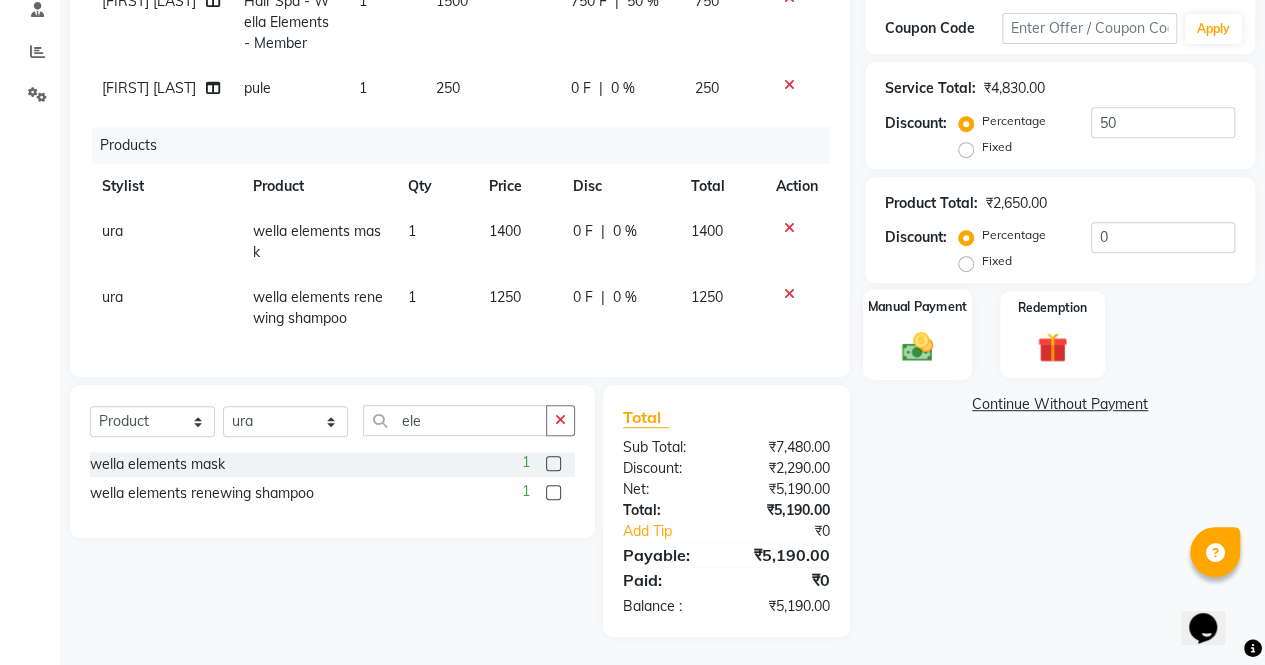 click on "Manual Payment" 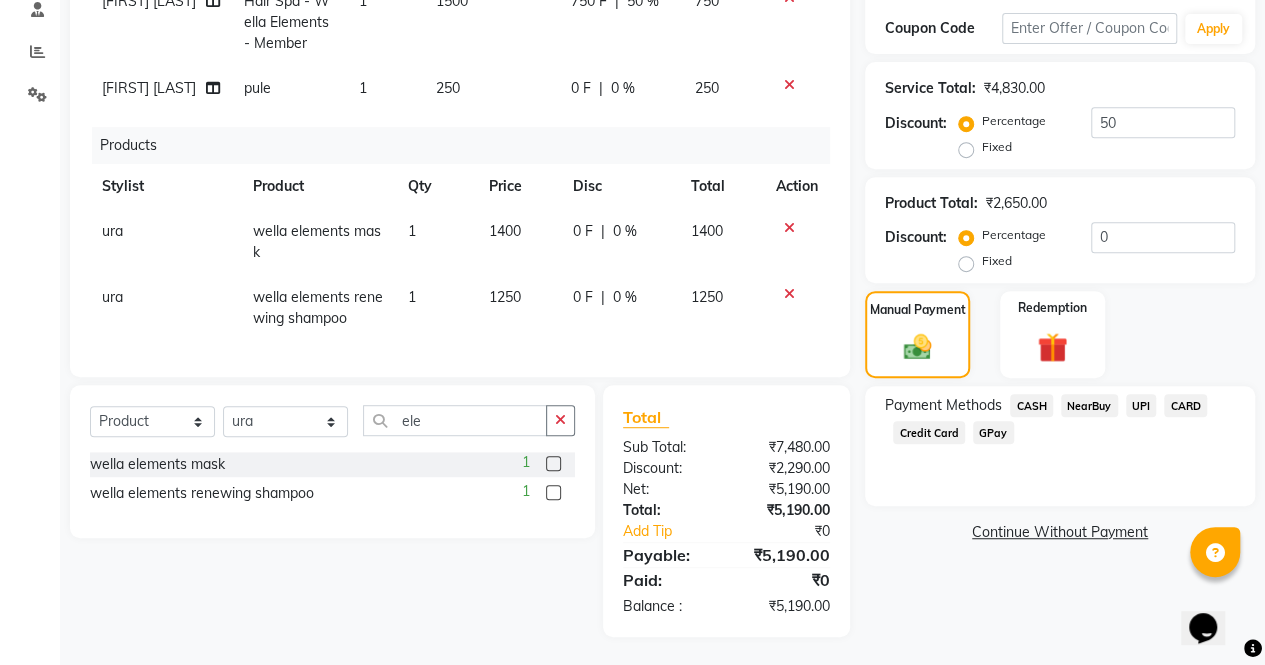 click on "UPI" 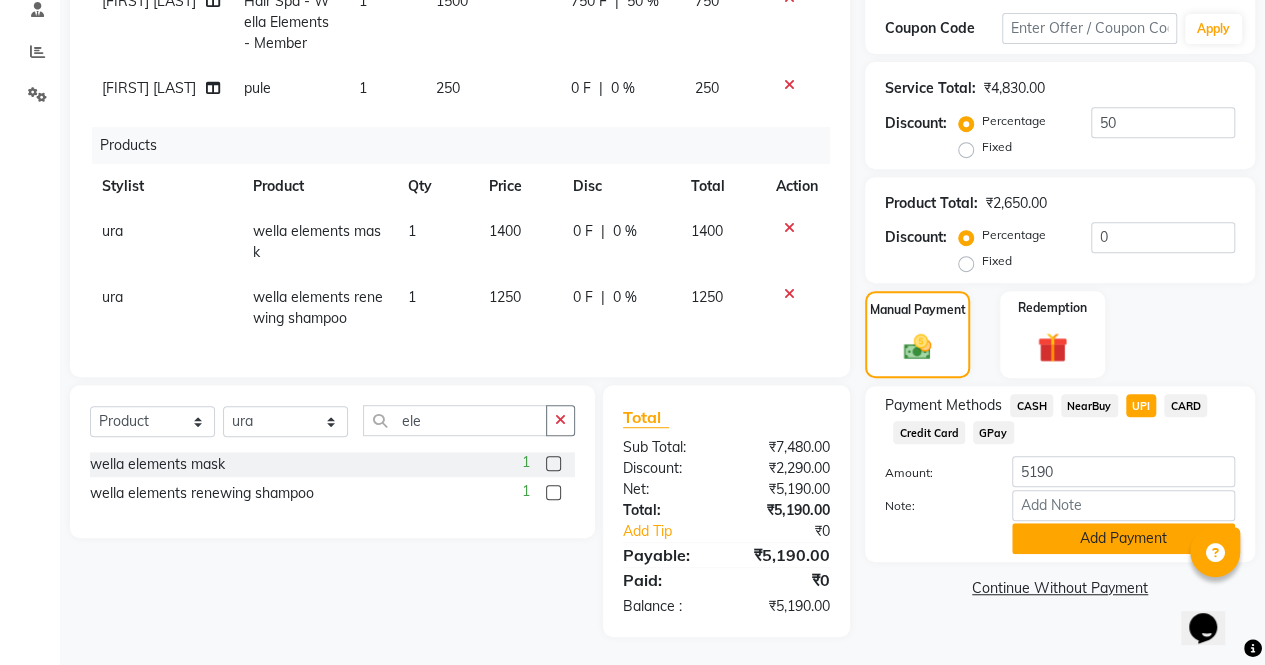 click on "Add Payment" 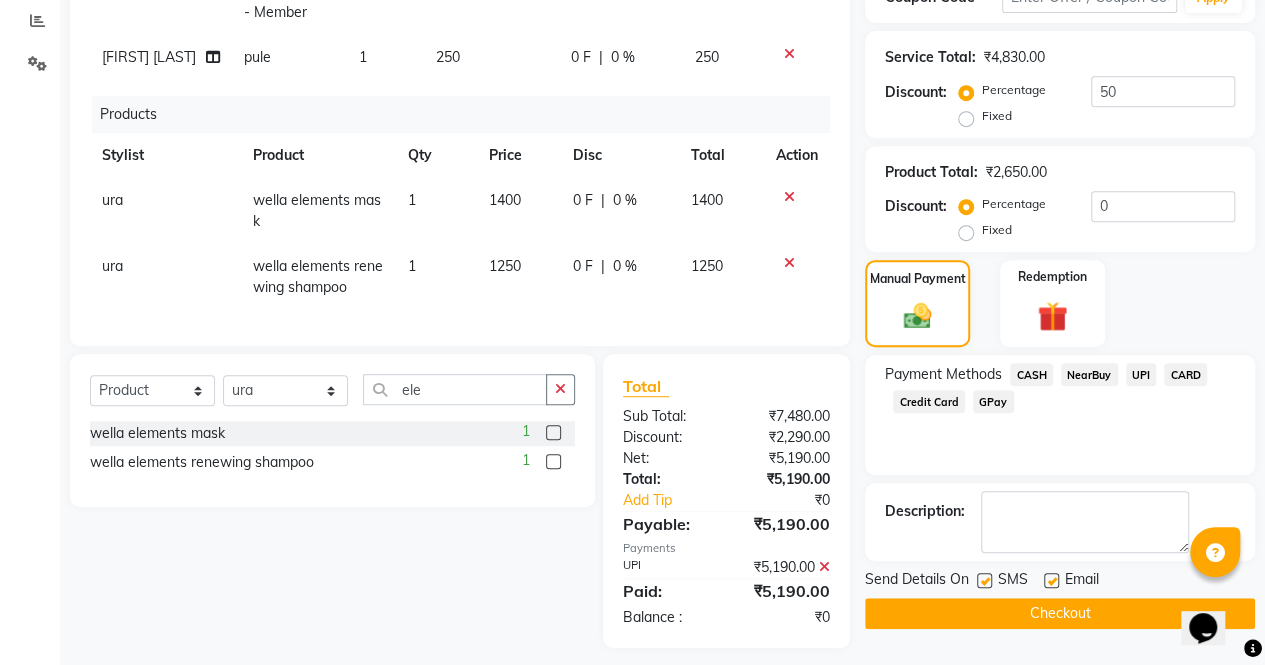scroll, scrollTop: 431, scrollLeft: 0, axis: vertical 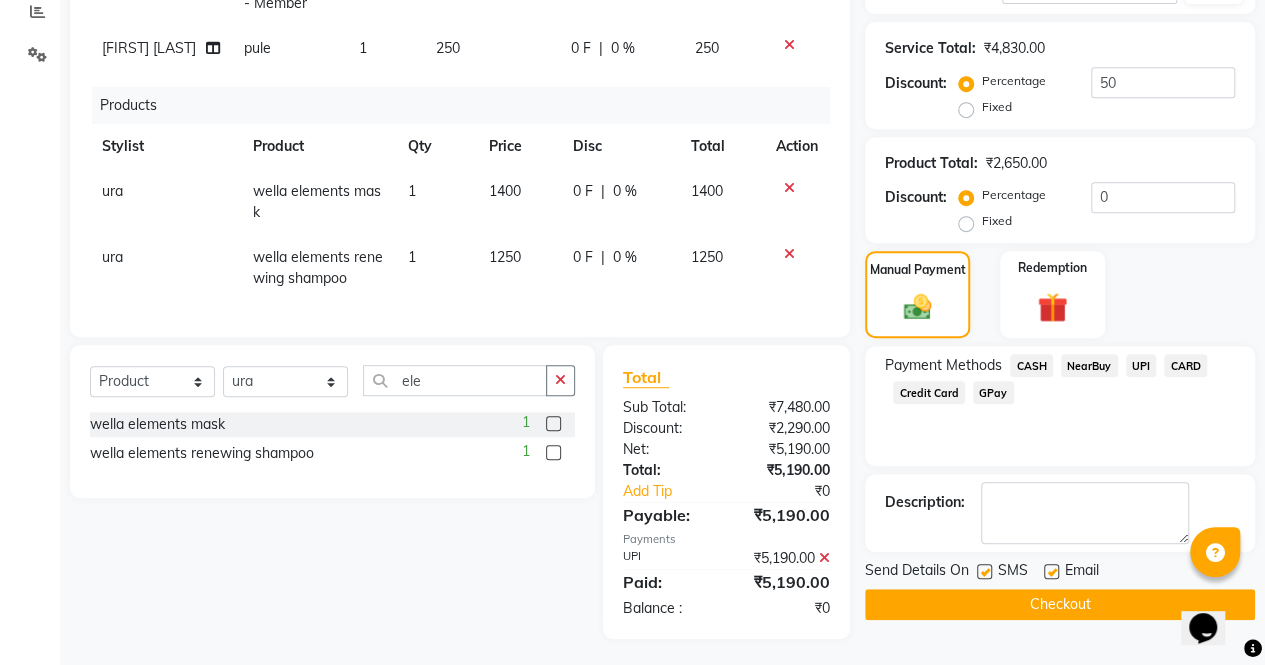 click on "Checkout" 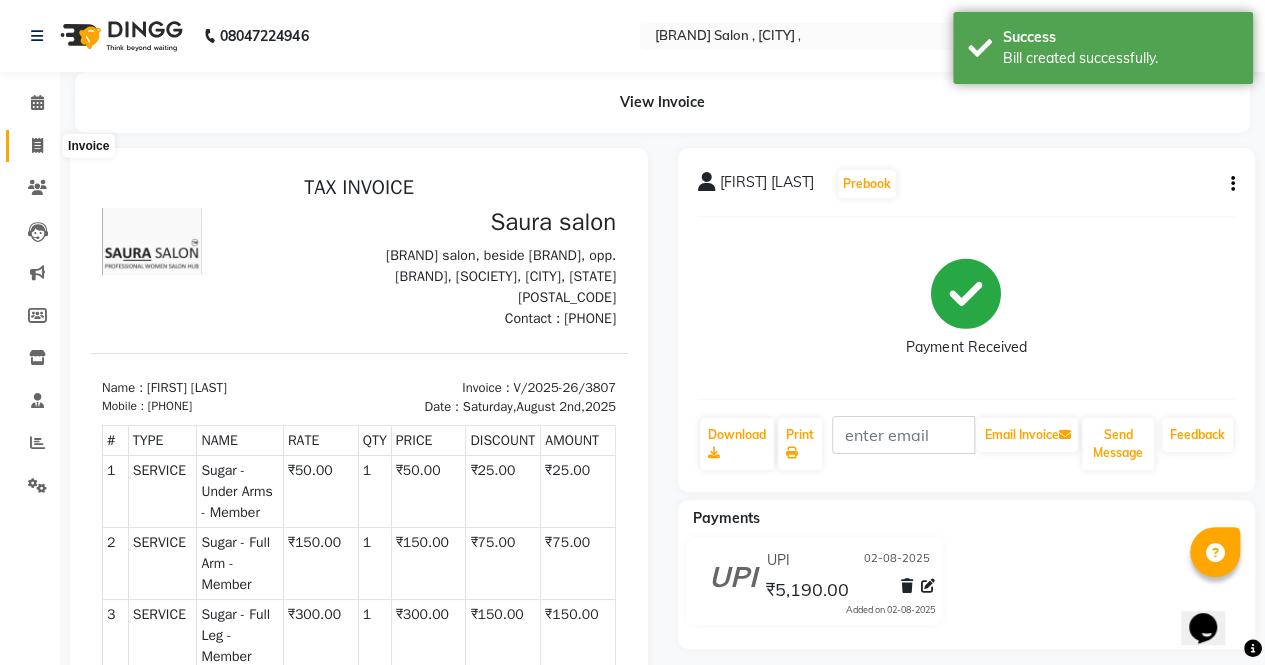 scroll, scrollTop: 0, scrollLeft: 0, axis: both 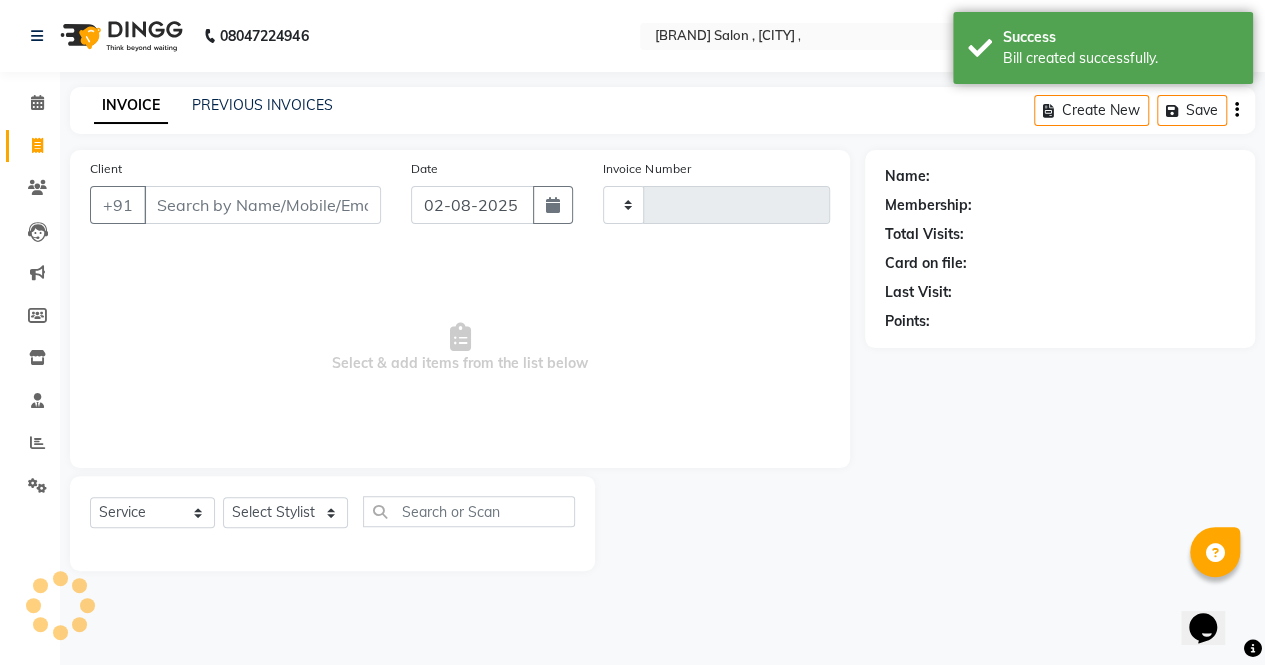 type on "3808" 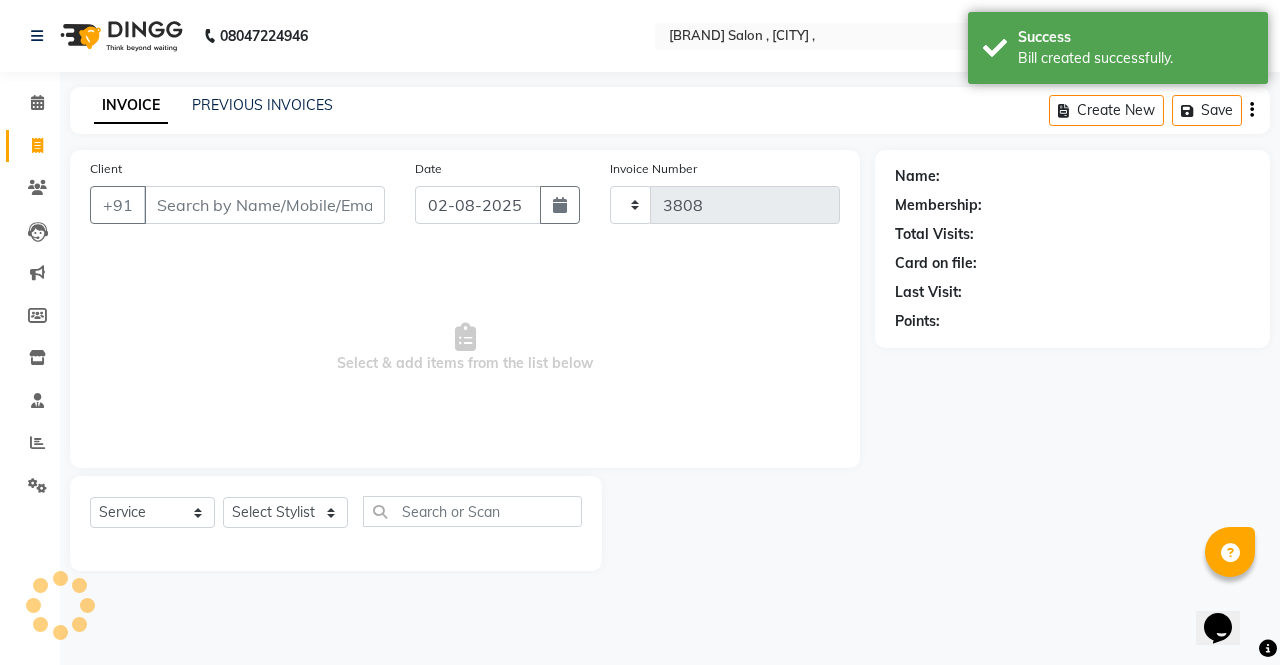 select on "6963" 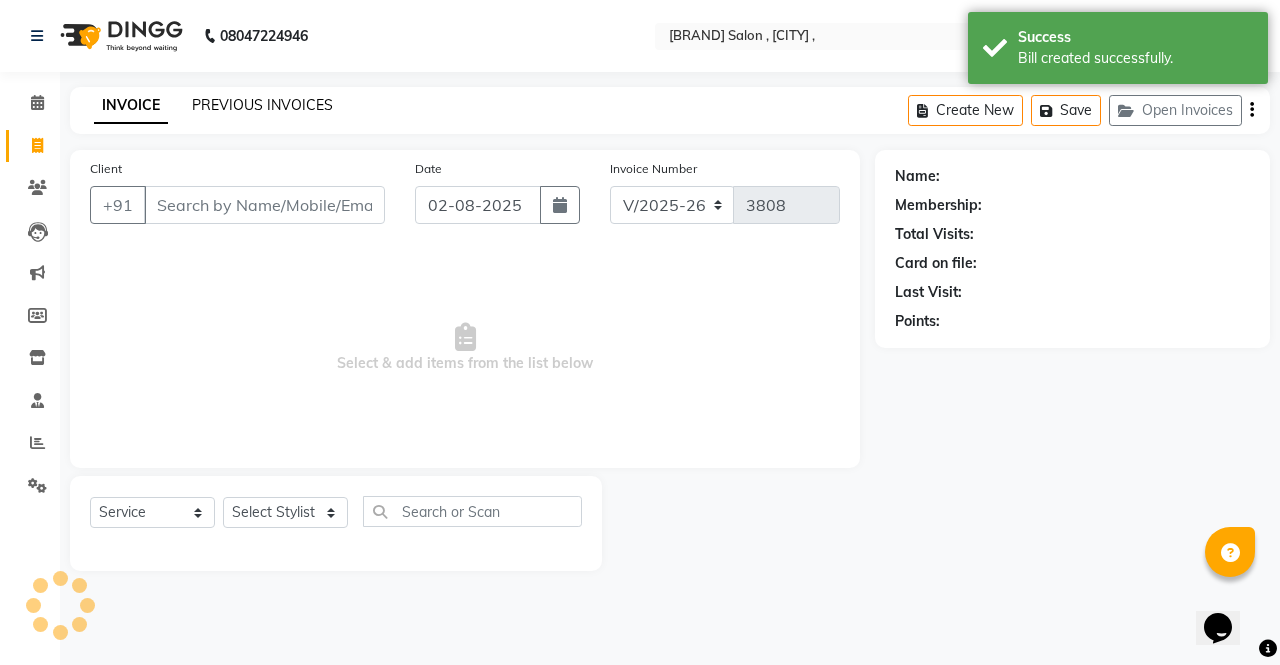 click on "PREVIOUS INVOICES" 